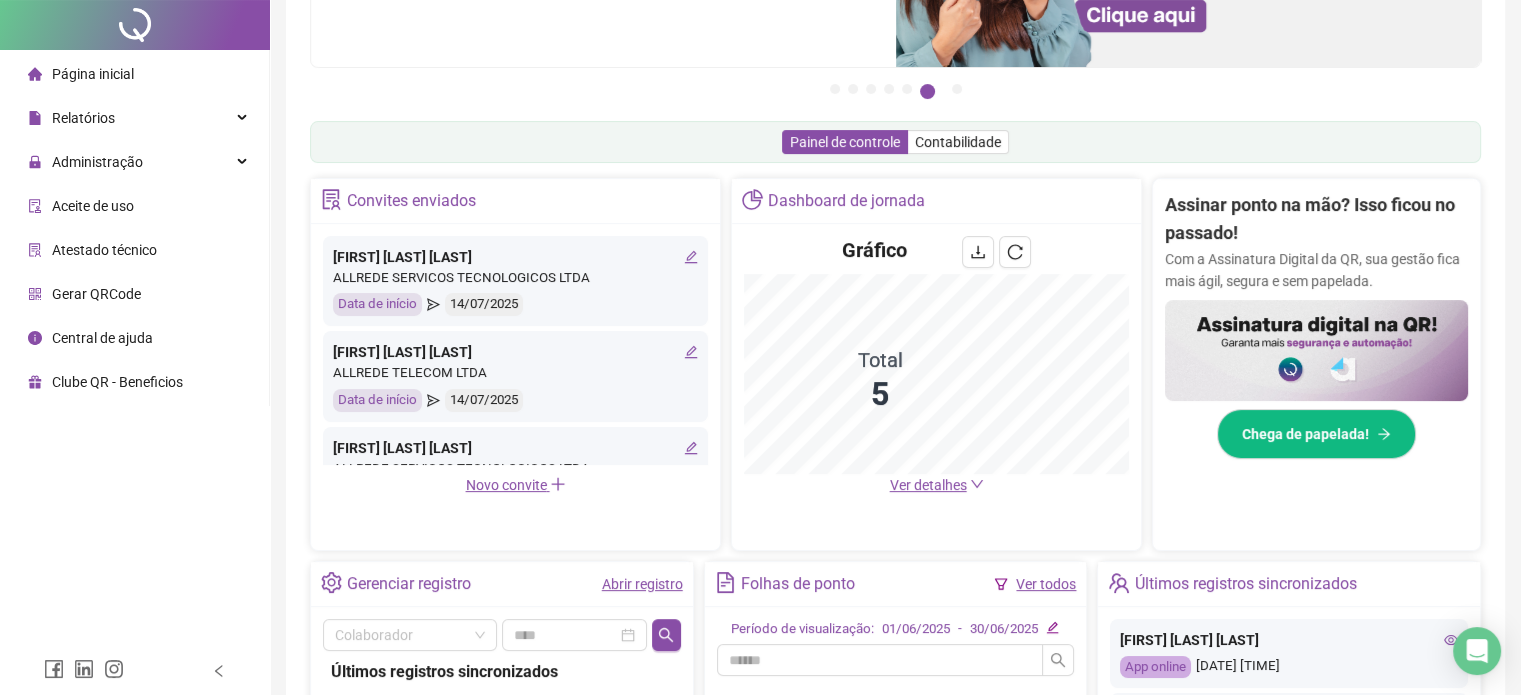 scroll, scrollTop: 604, scrollLeft: 0, axis: vertical 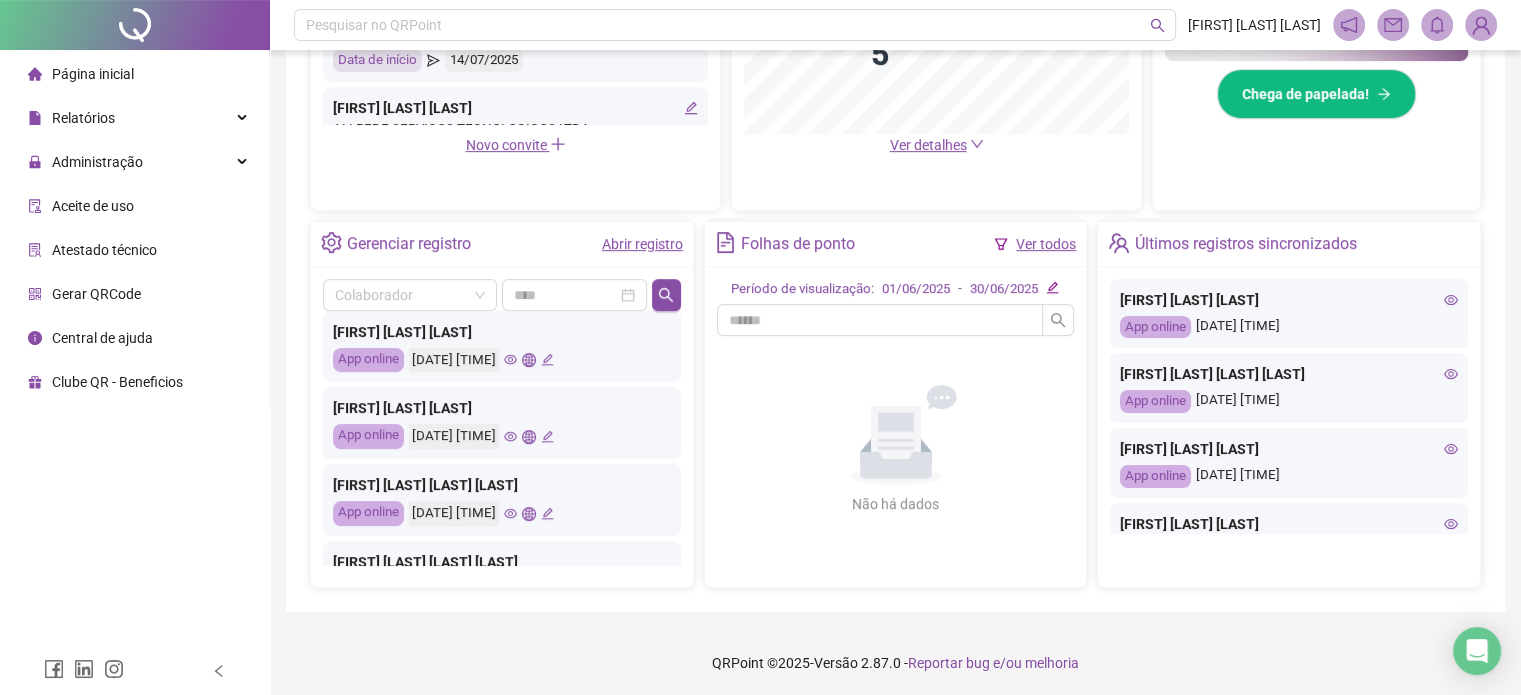 click 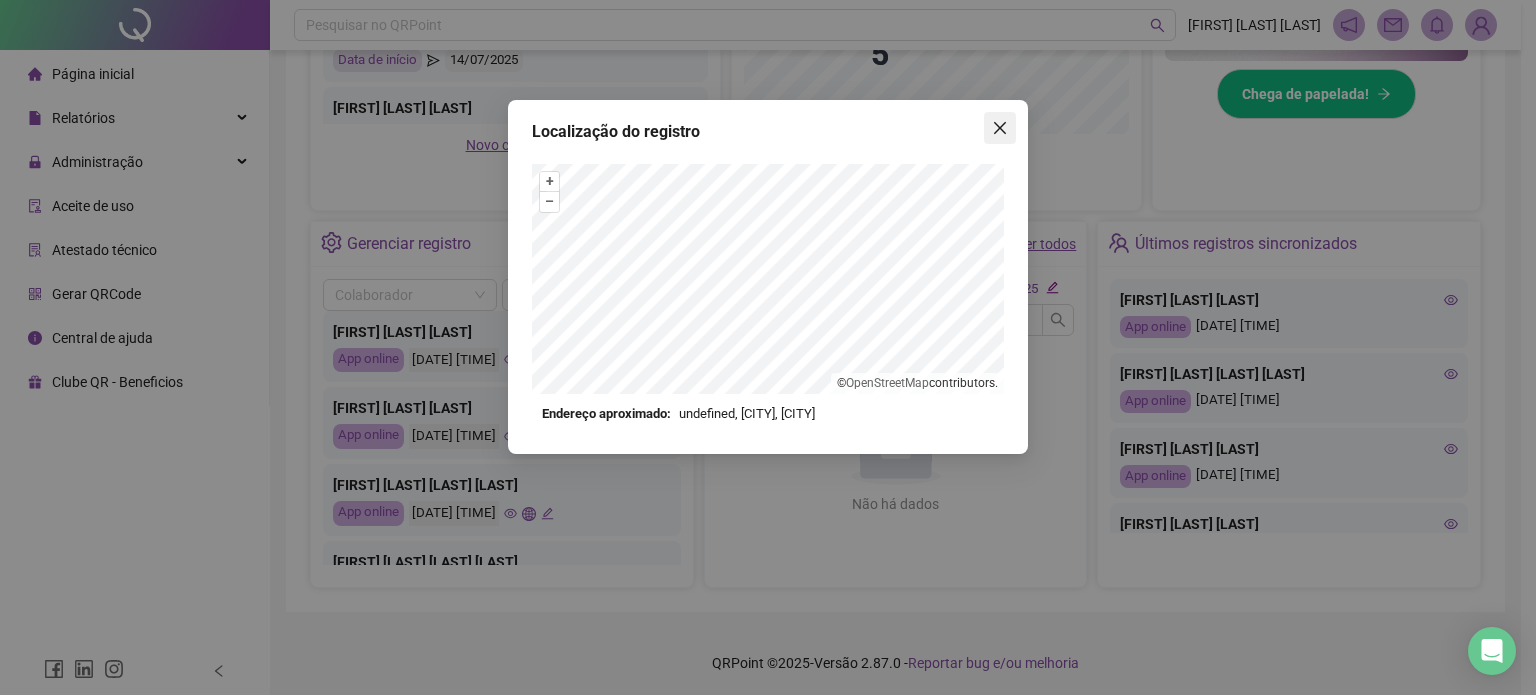 click 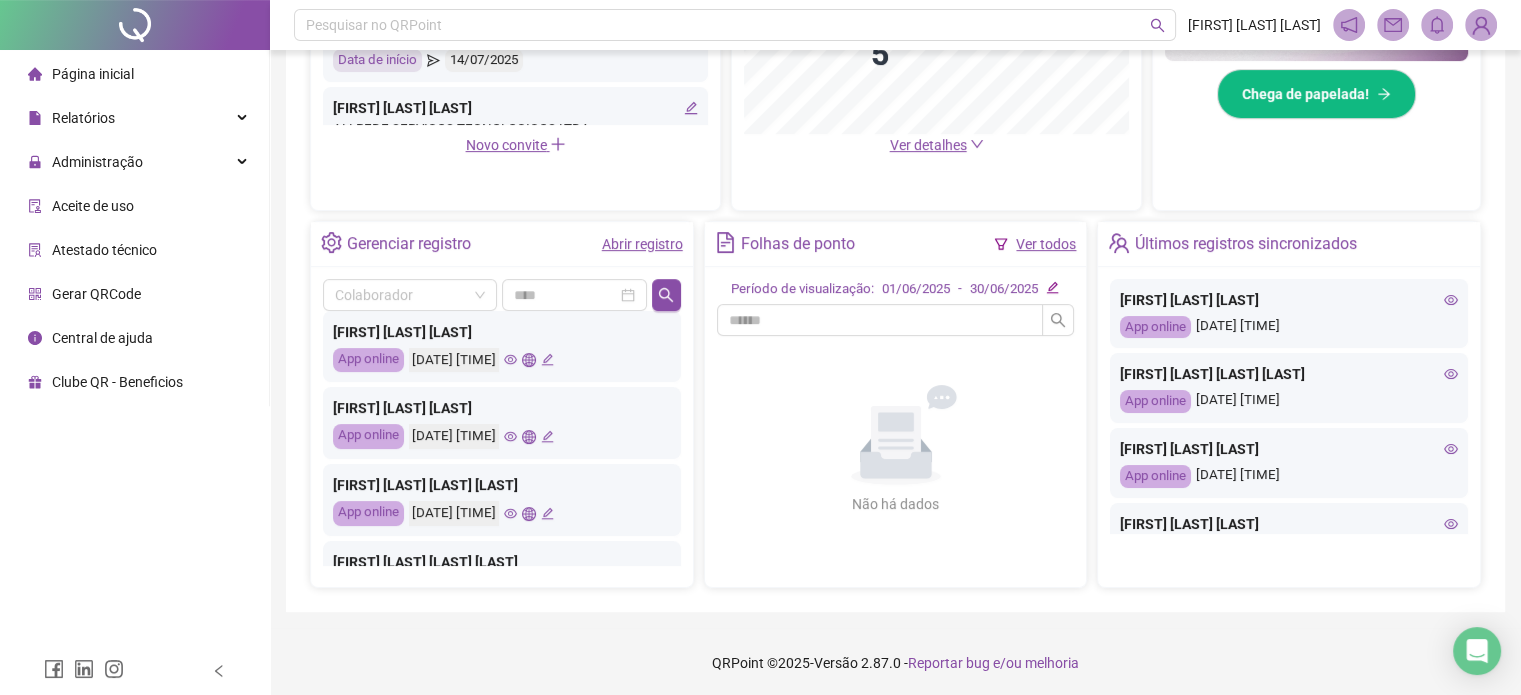 click on "[DATE] [TIME]" at bounding box center [481, 360] 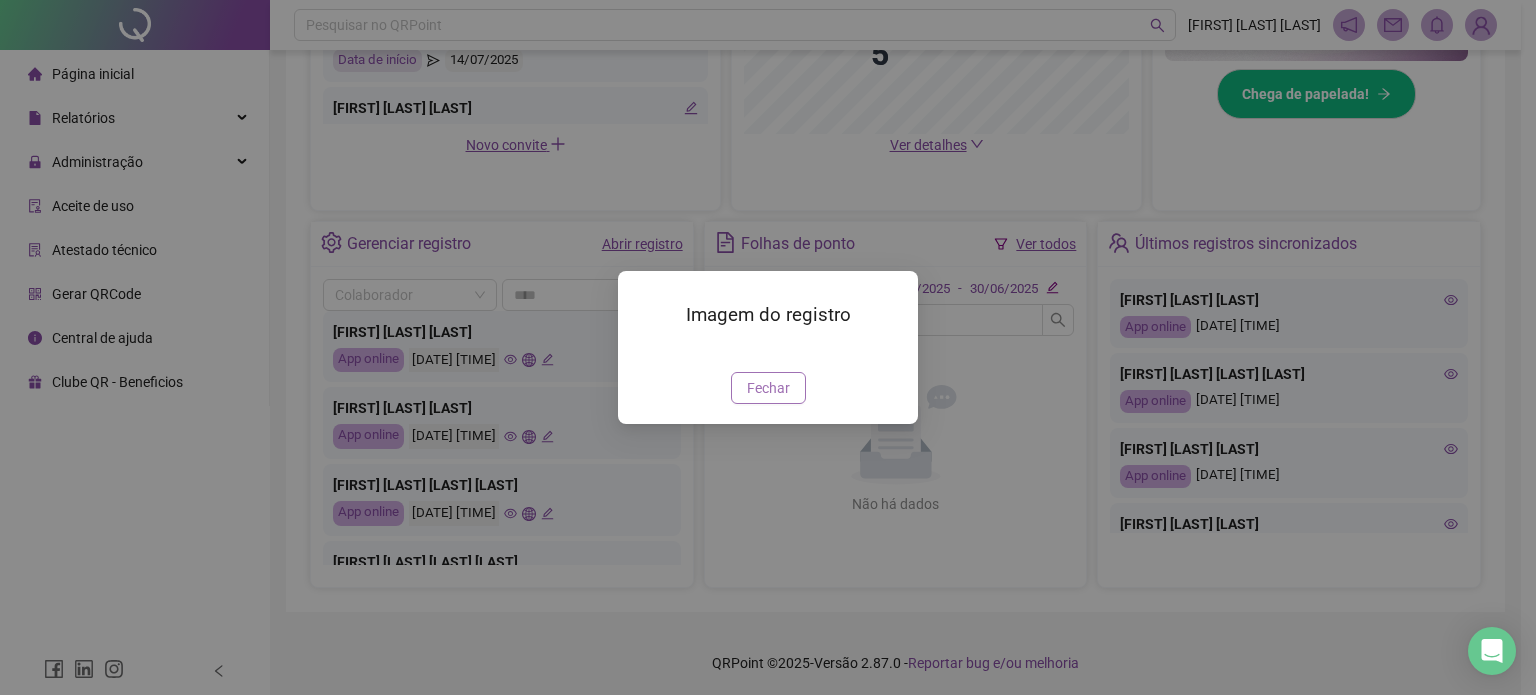 click on "Fechar" at bounding box center (768, 388) 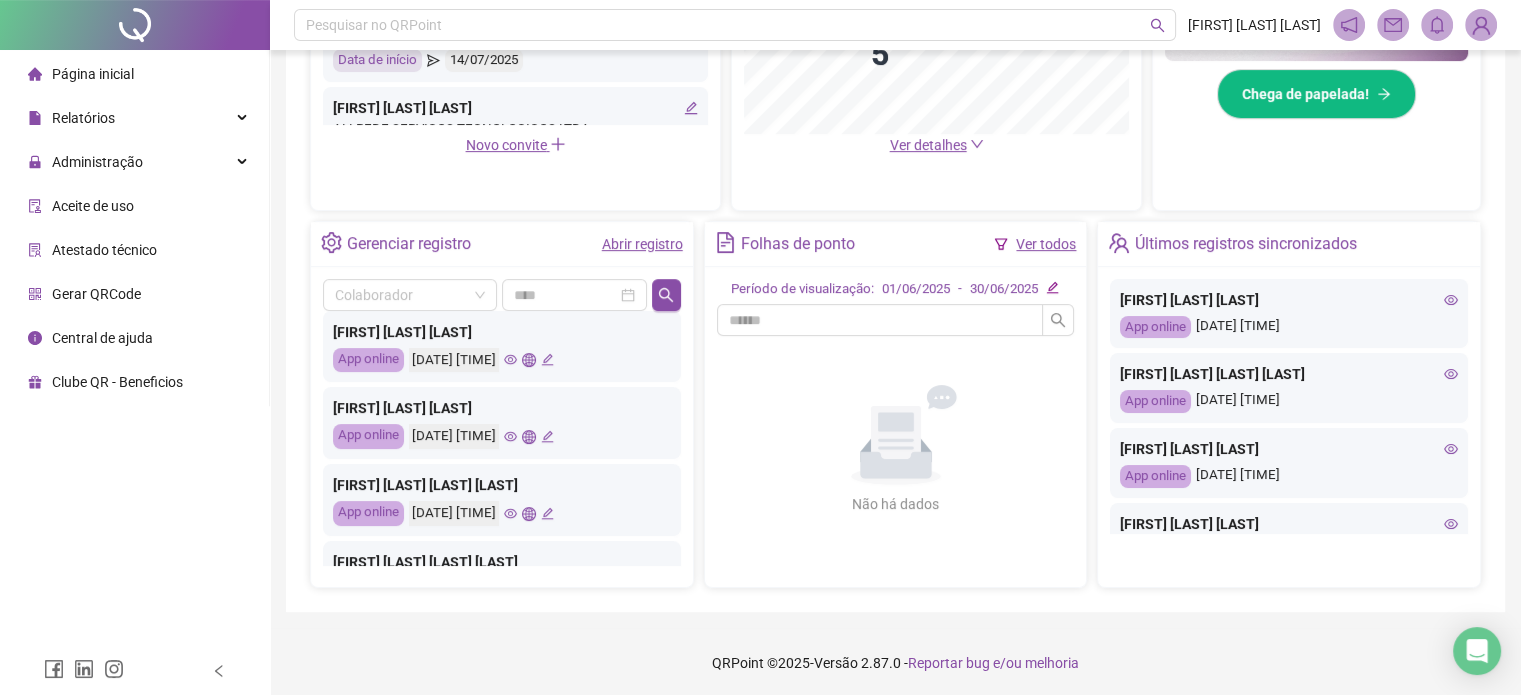scroll, scrollTop: 300, scrollLeft: 0, axis: vertical 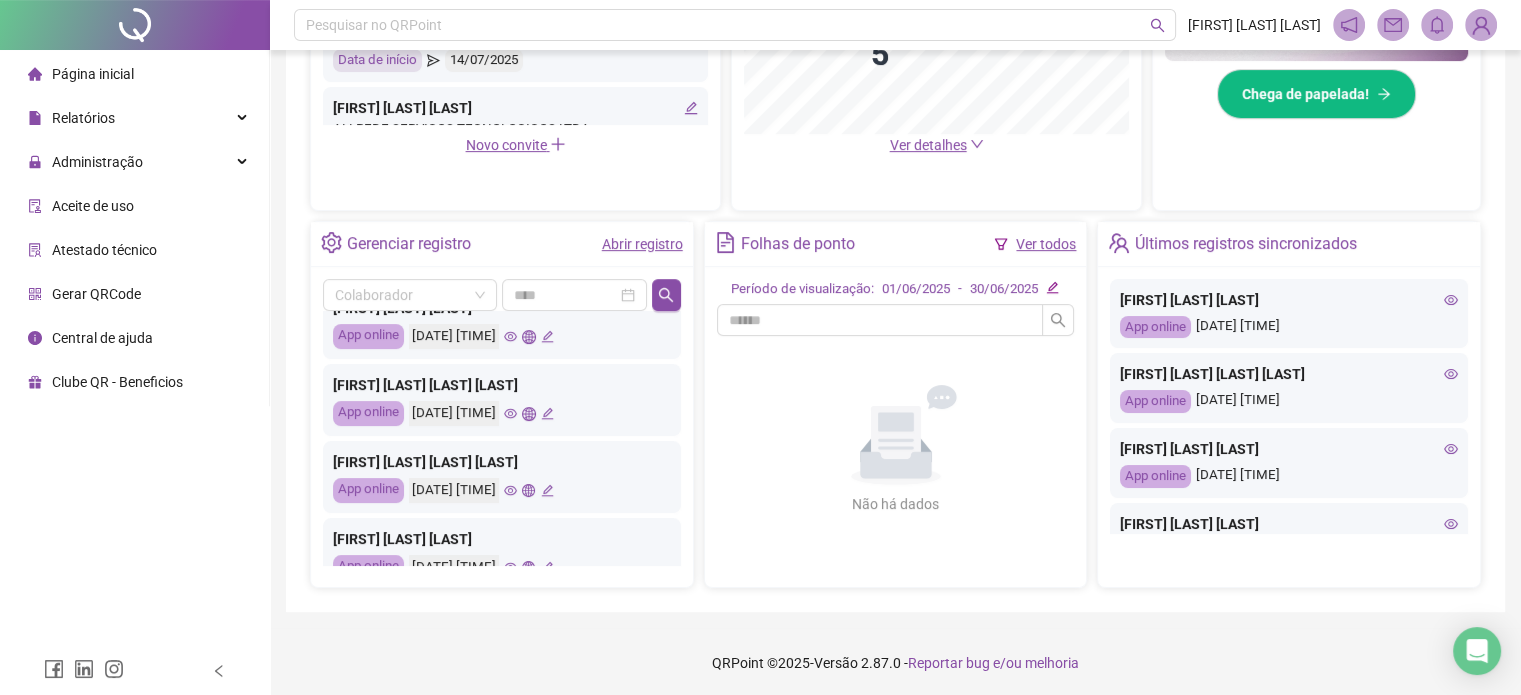 click 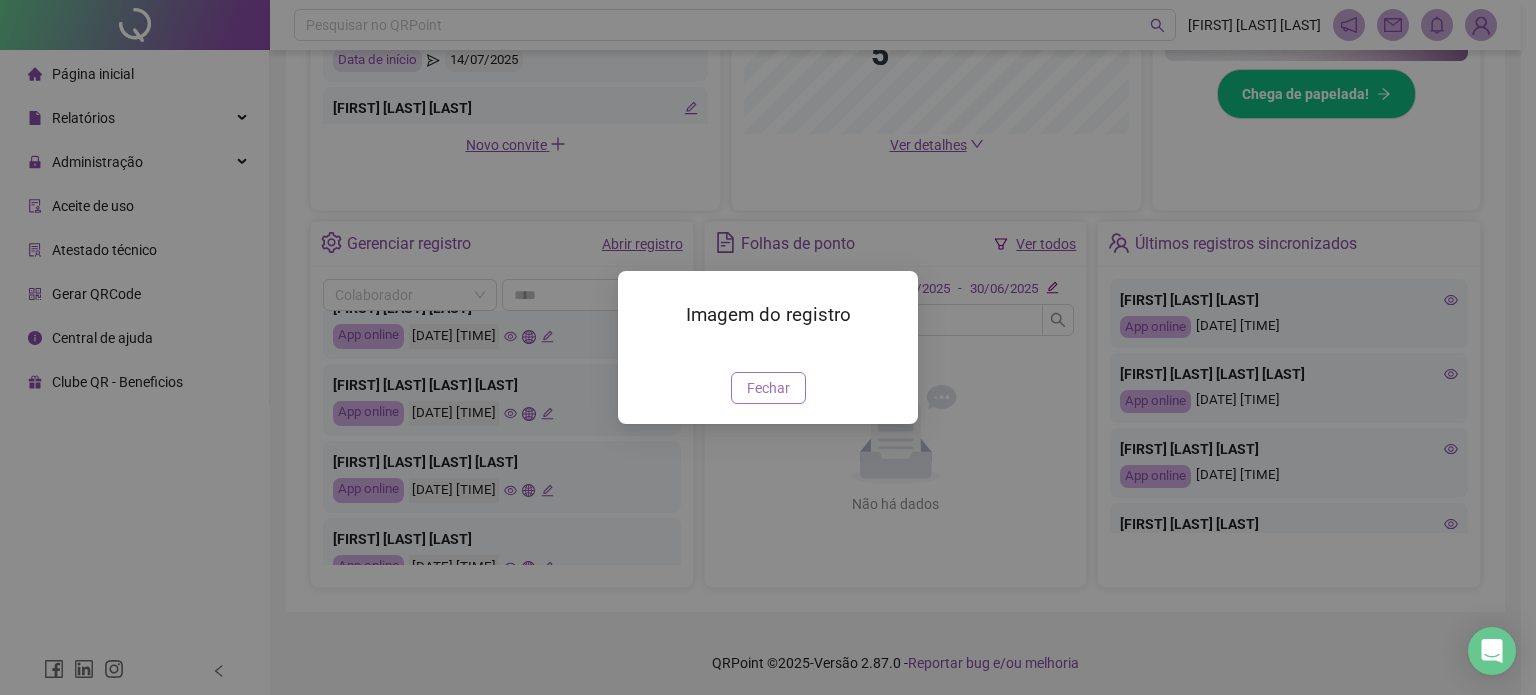click on "Fechar" at bounding box center (768, 388) 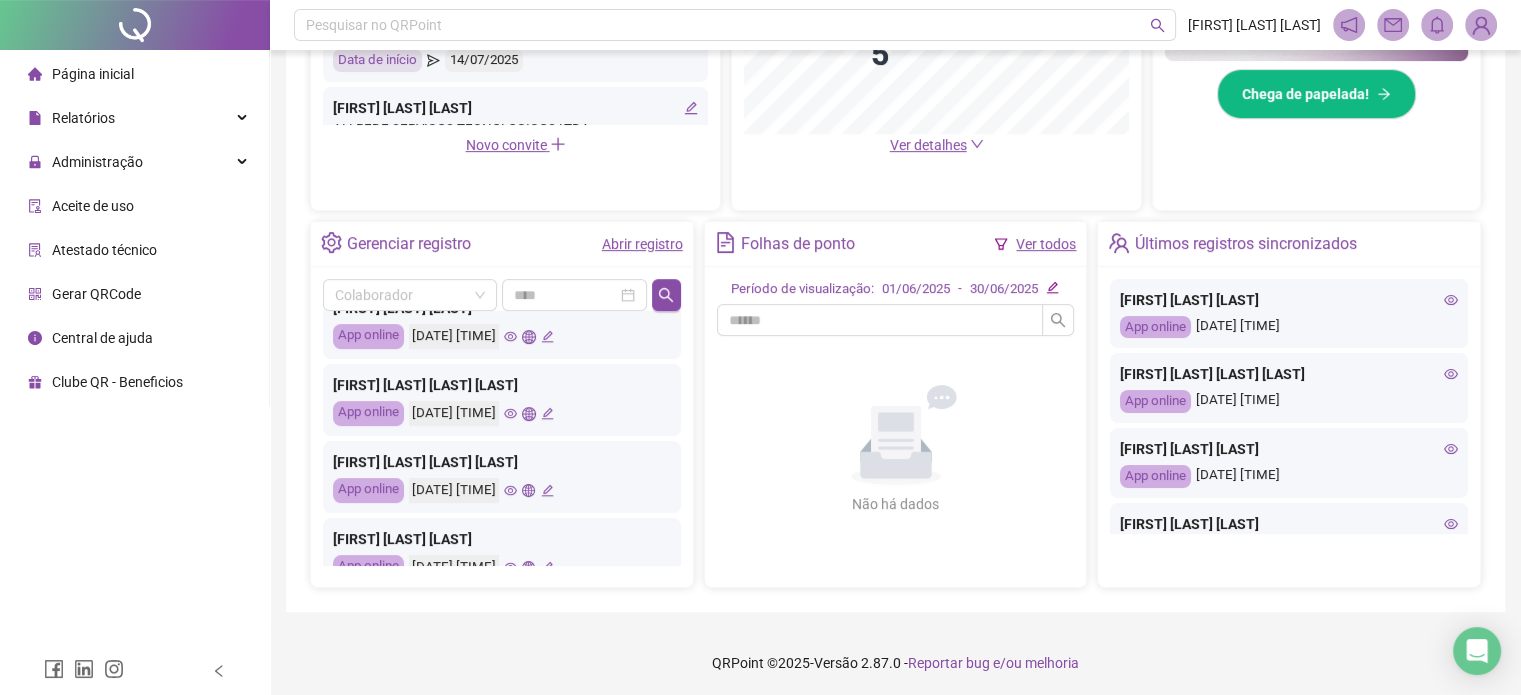 click 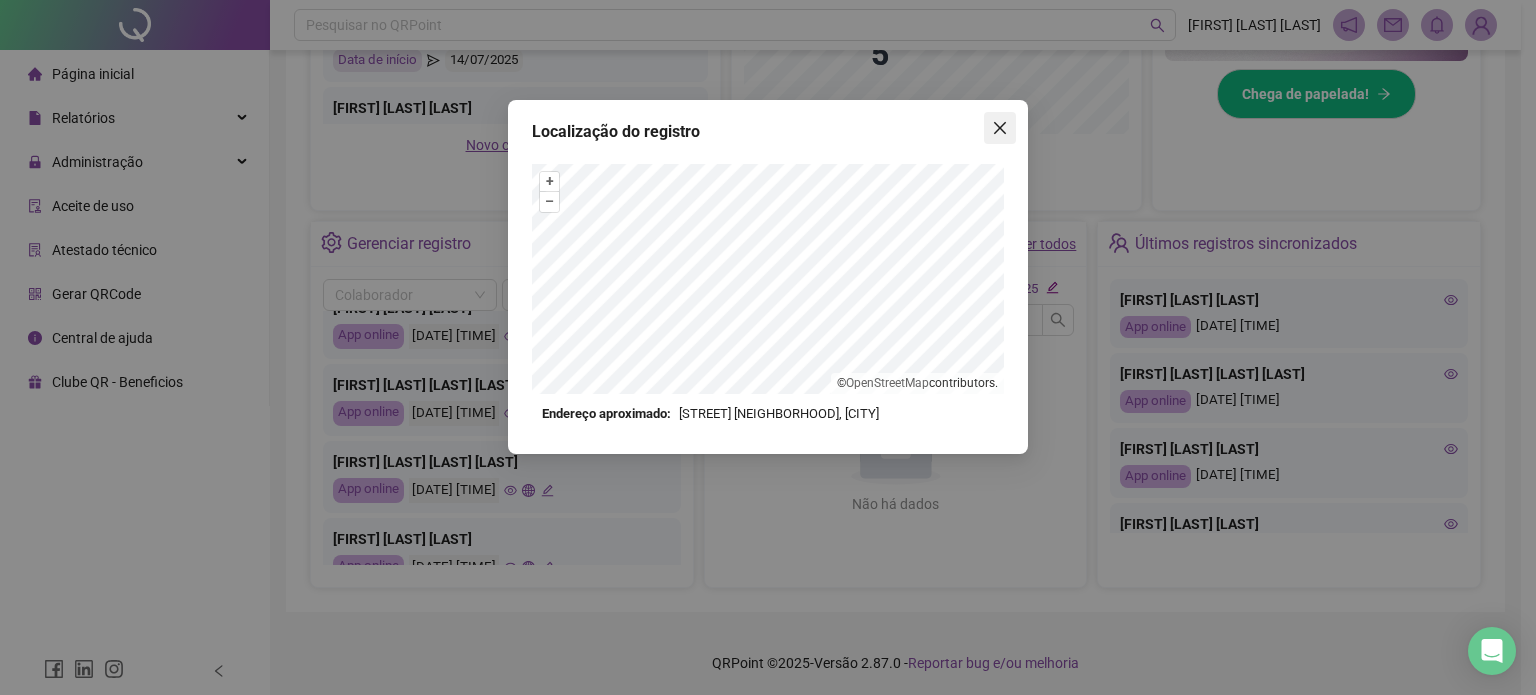 click 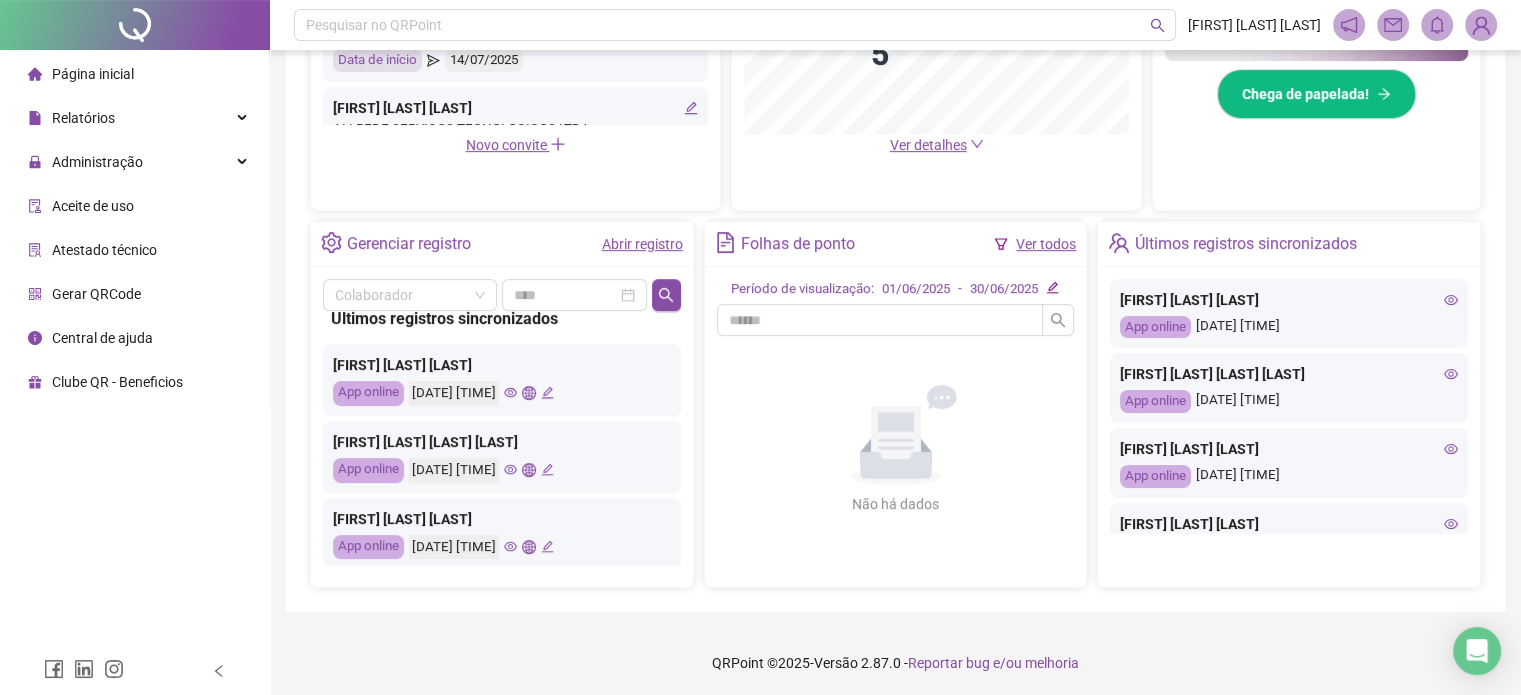 scroll, scrollTop: 0, scrollLeft: 0, axis: both 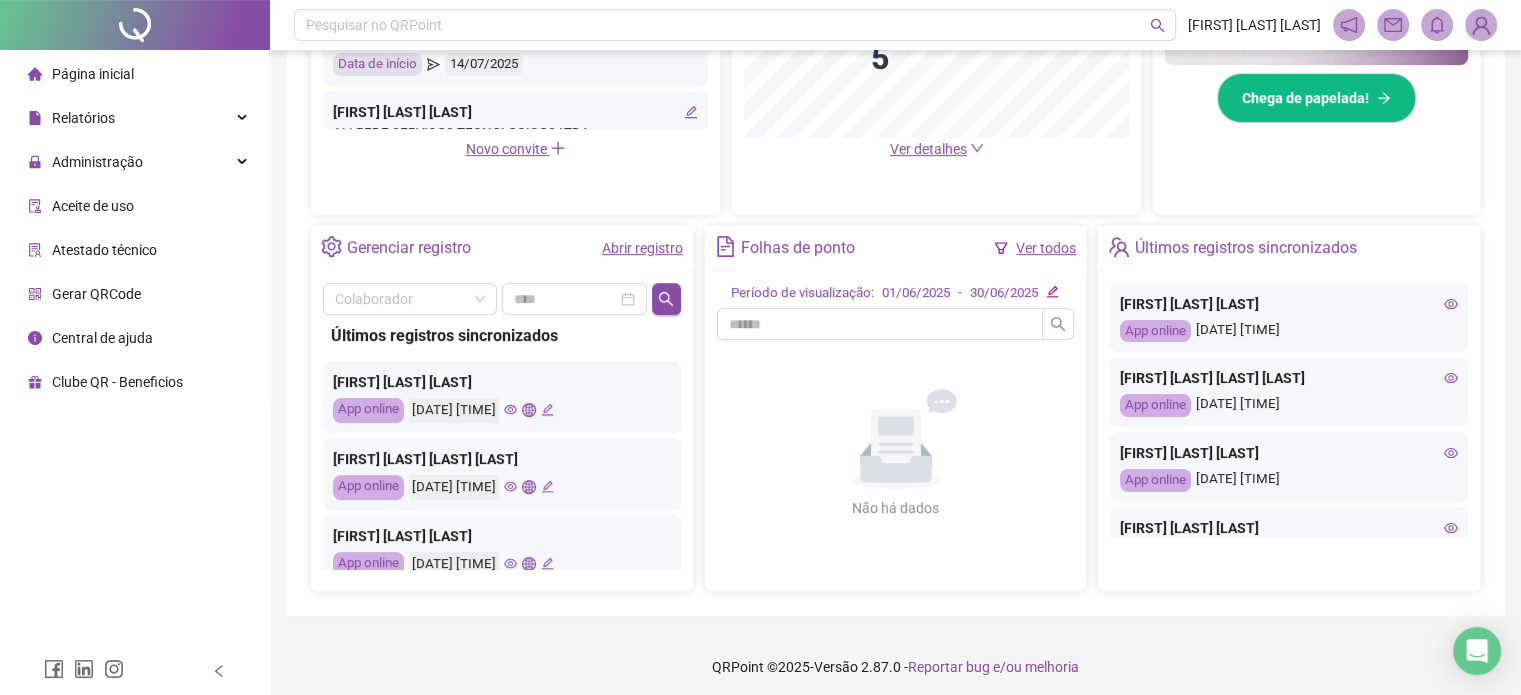 click 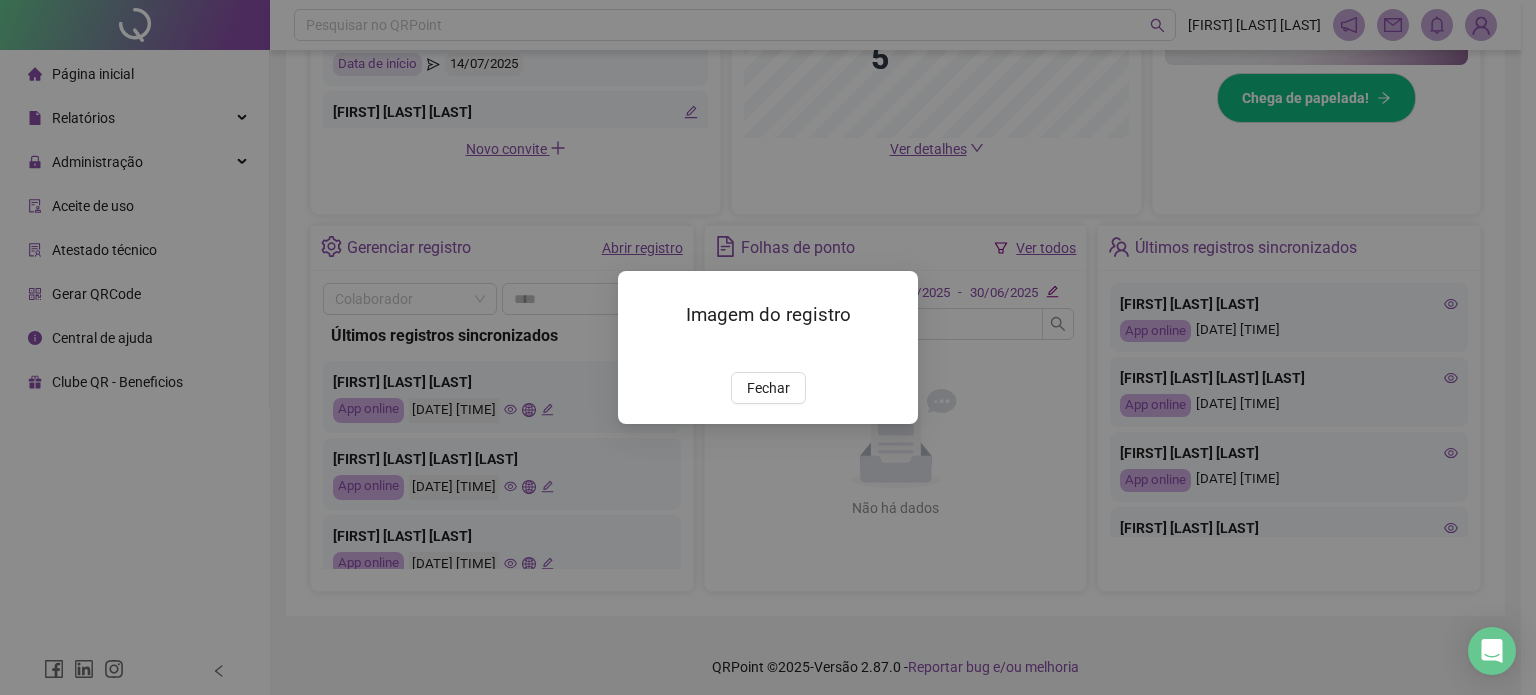 click on "Fechar" at bounding box center (768, 388) 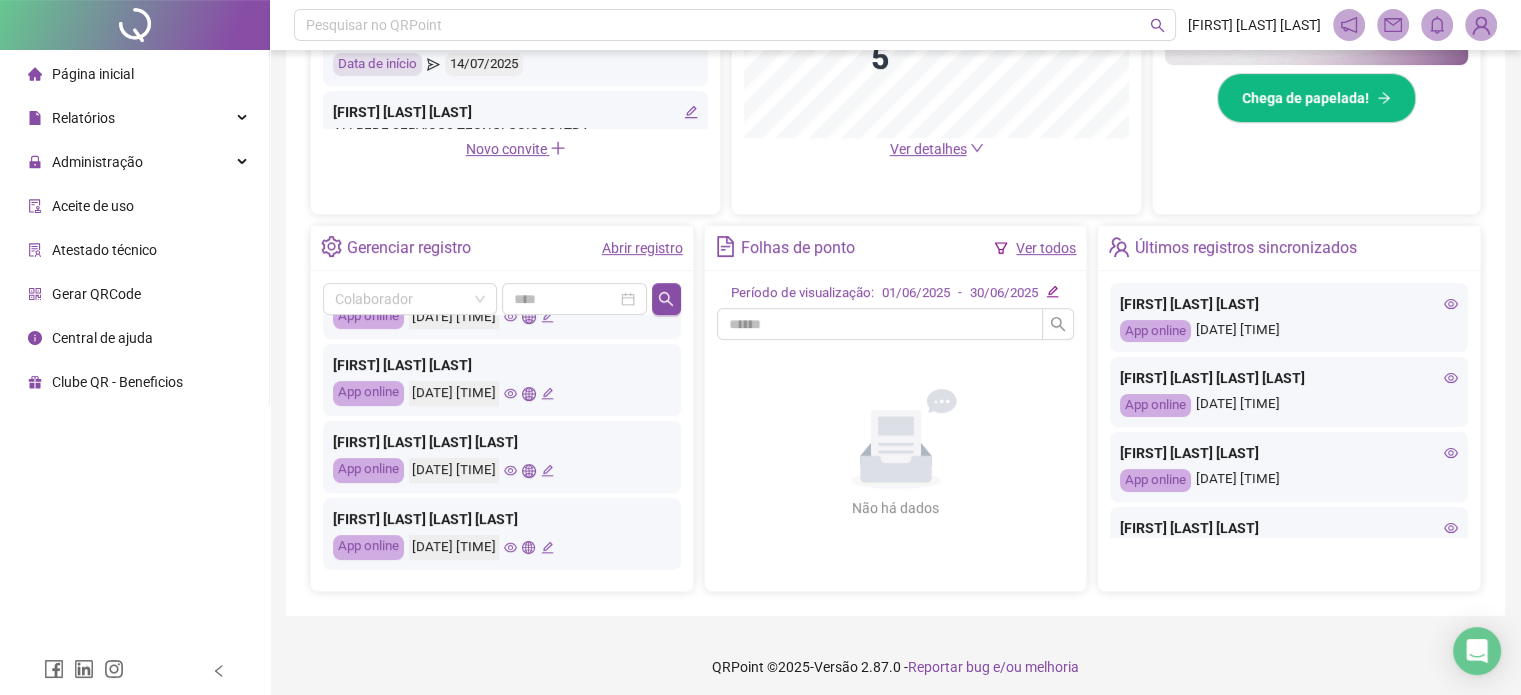 scroll, scrollTop: 200, scrollLeft: 0, axis: vertical 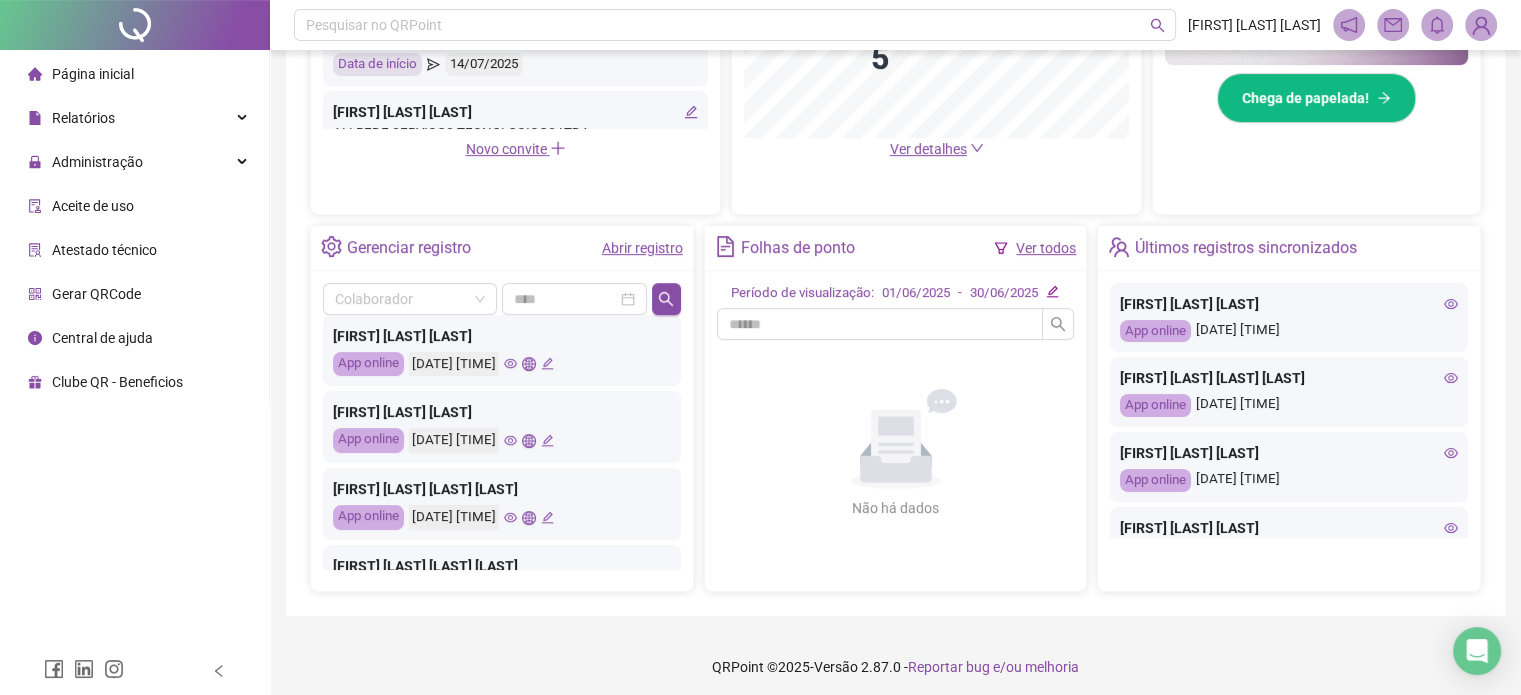 click 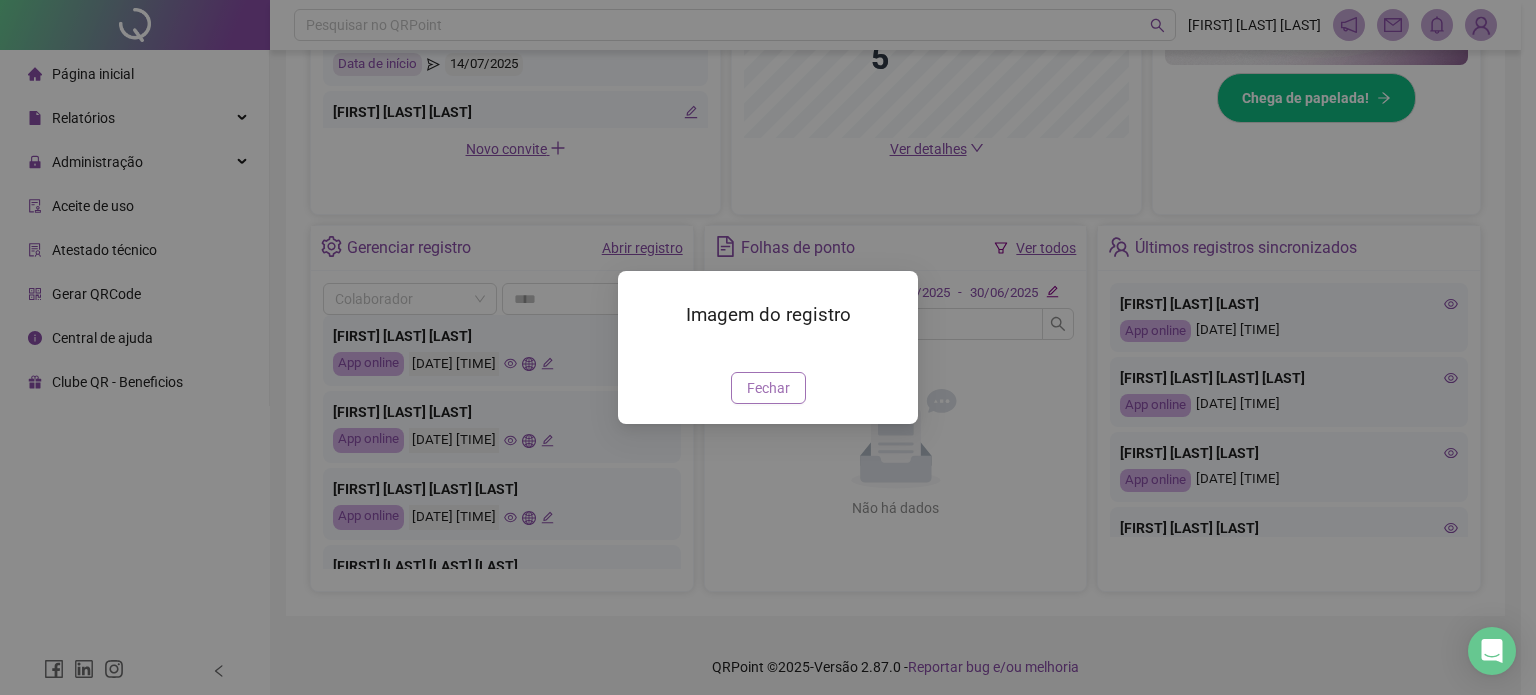 click on "Fechar" at bounding box center [768, 388] 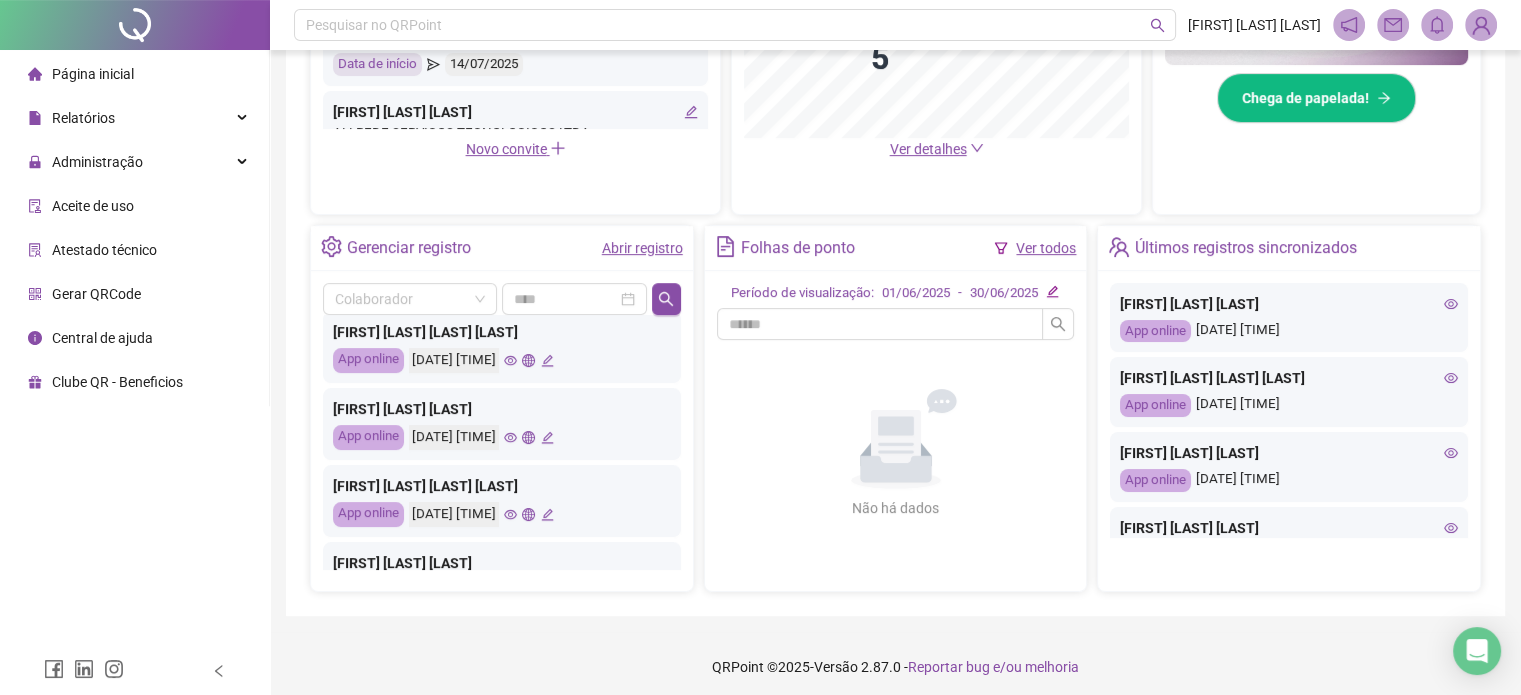 scroll, scrollTop: 700, scrollLeft: 0, axis: vertical 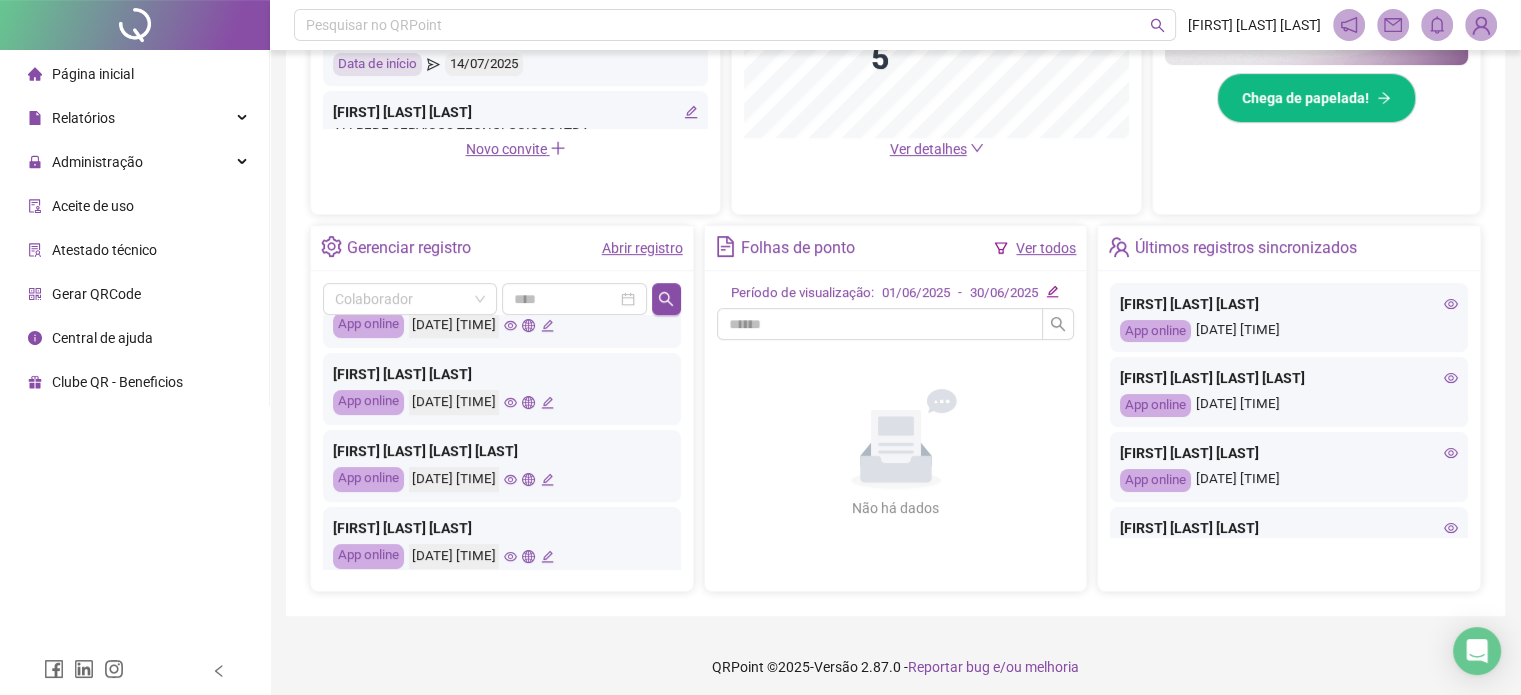click 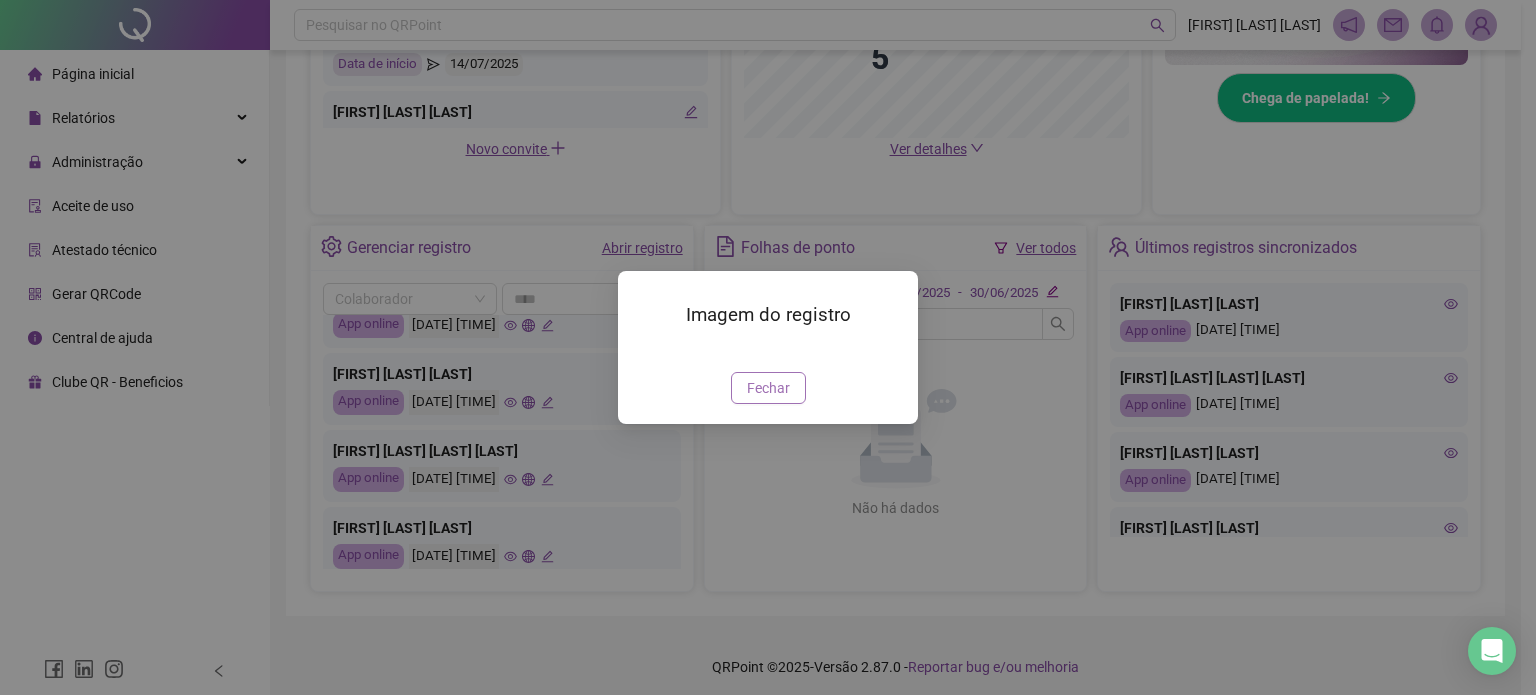 click on "Fechar" at bounding box center (768, 388) 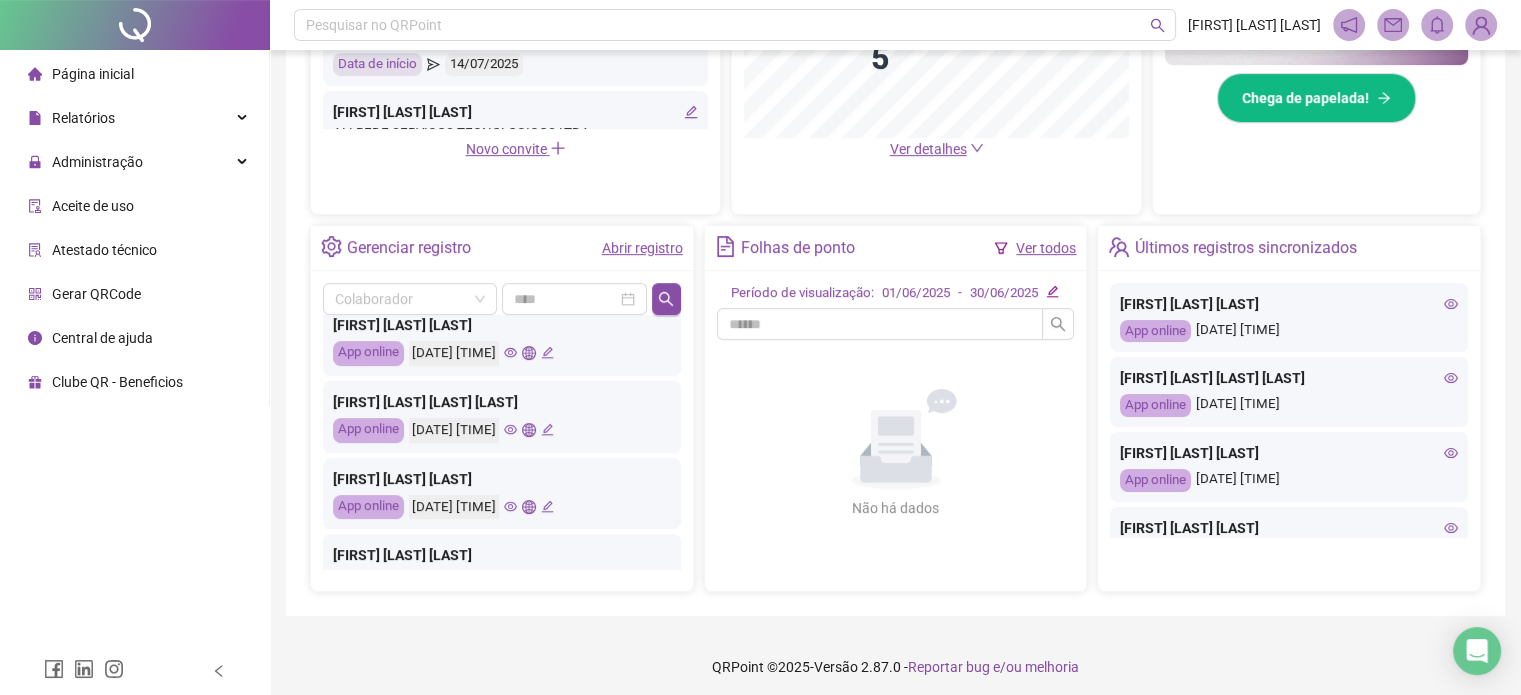 scroll, scrollTop: 0, scrollLeft: 0, axis: both 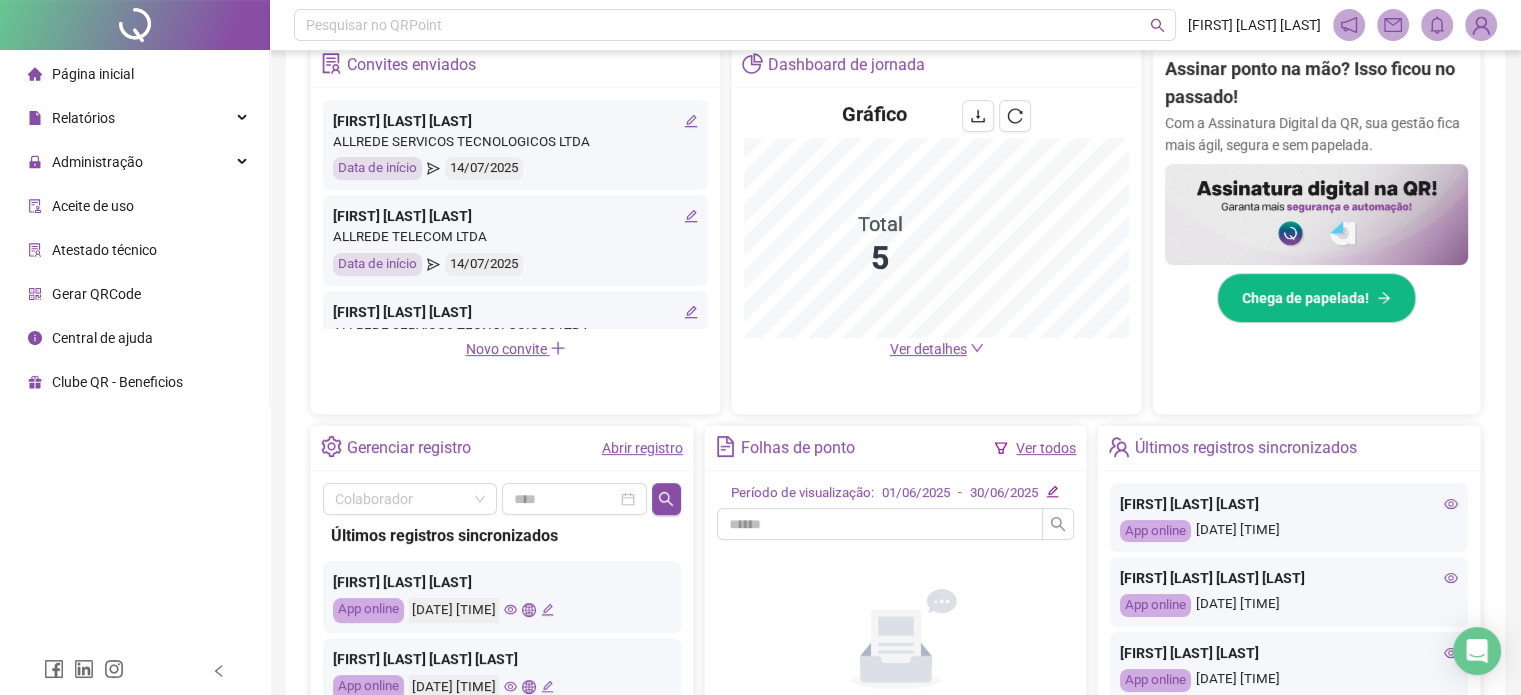 click on "Ver detalhes" at bounding box center (928, 349) 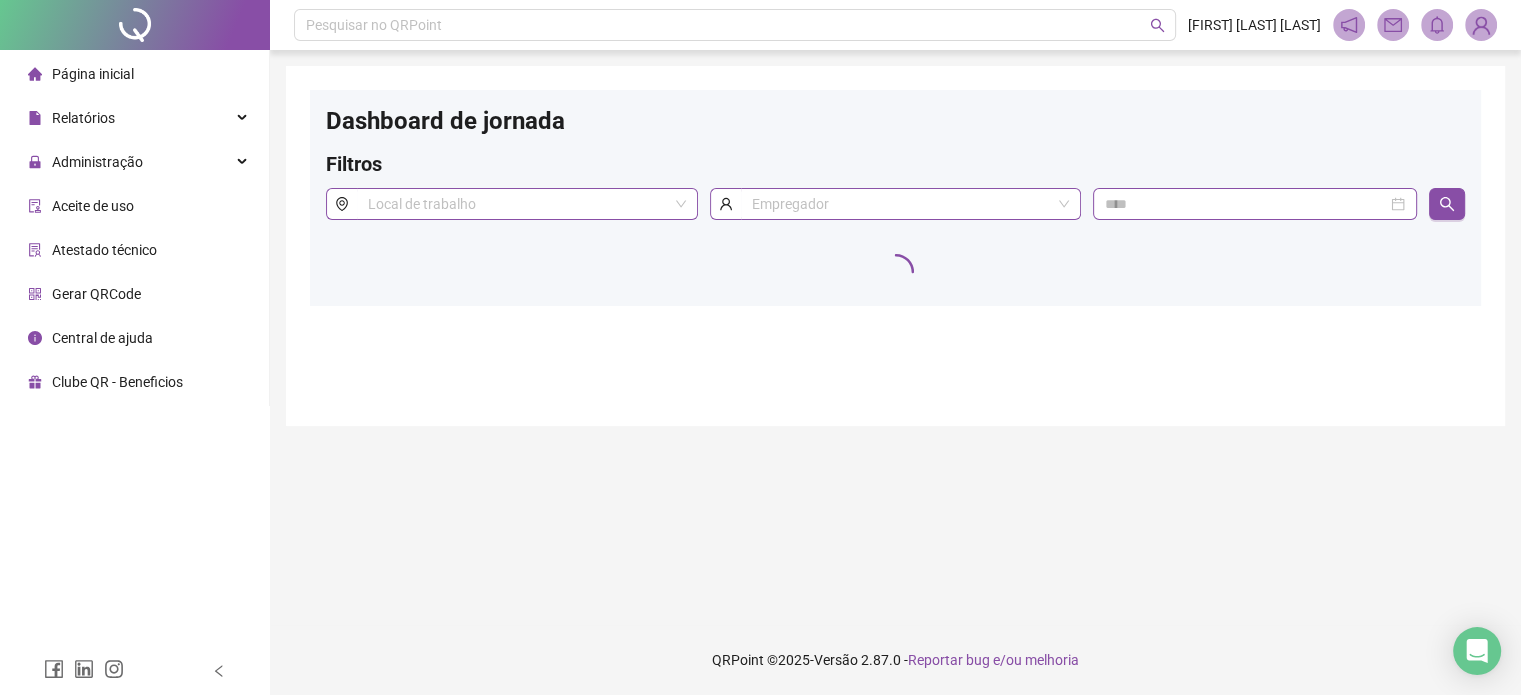 scroll, scrollTop: 0, scrollLeft: 0, axis: both 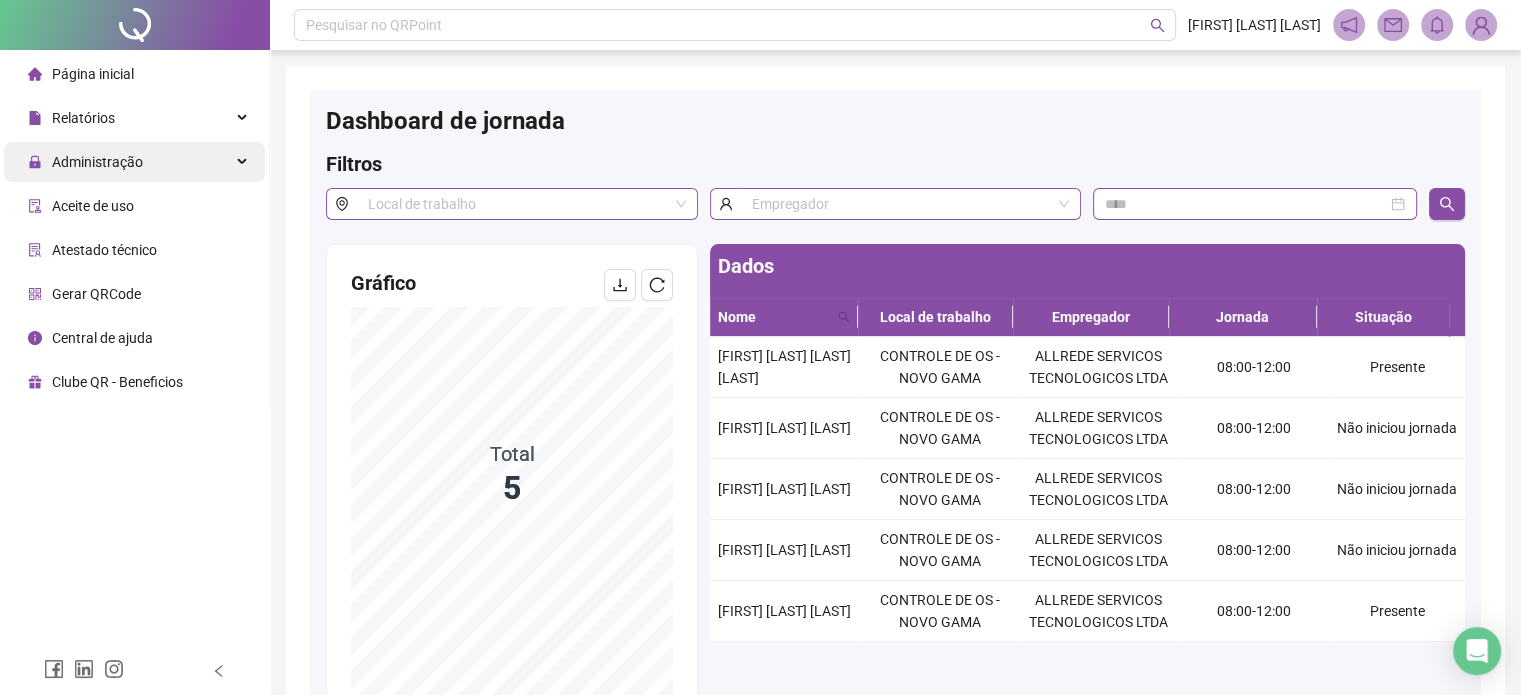 click on "Administração" at bounding box center [134, 162] 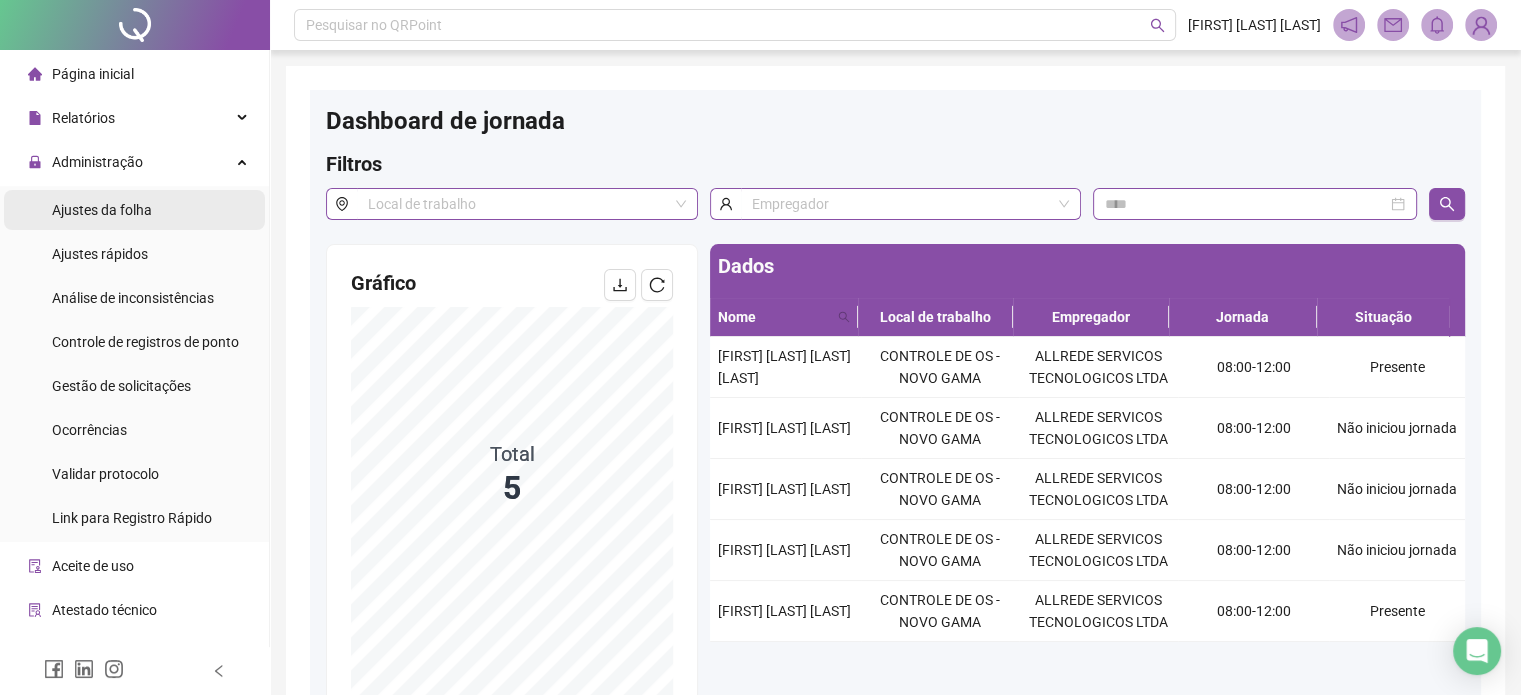 click on "Ajustes da folha" at bounding box center (134, 210) 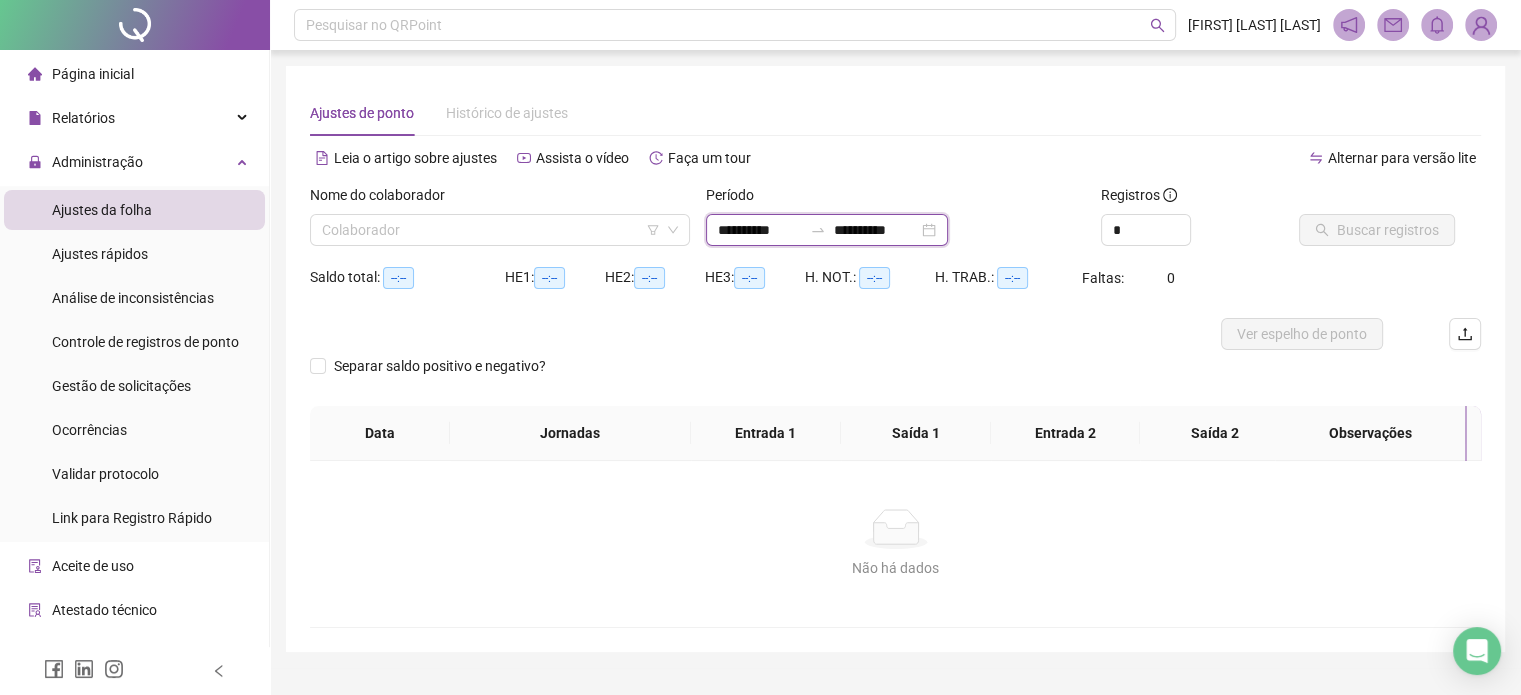 click on "**********" at bounding box center (760, 230) 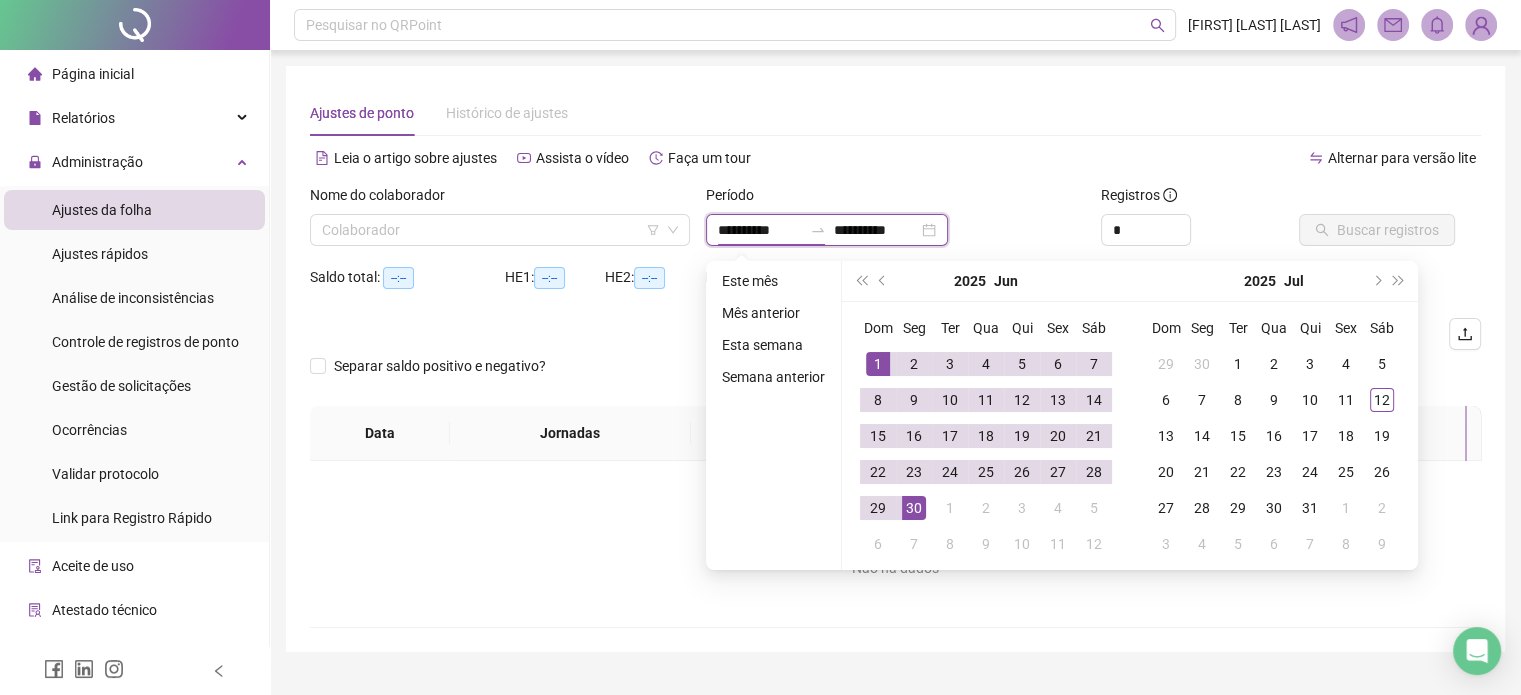 type on "**********" 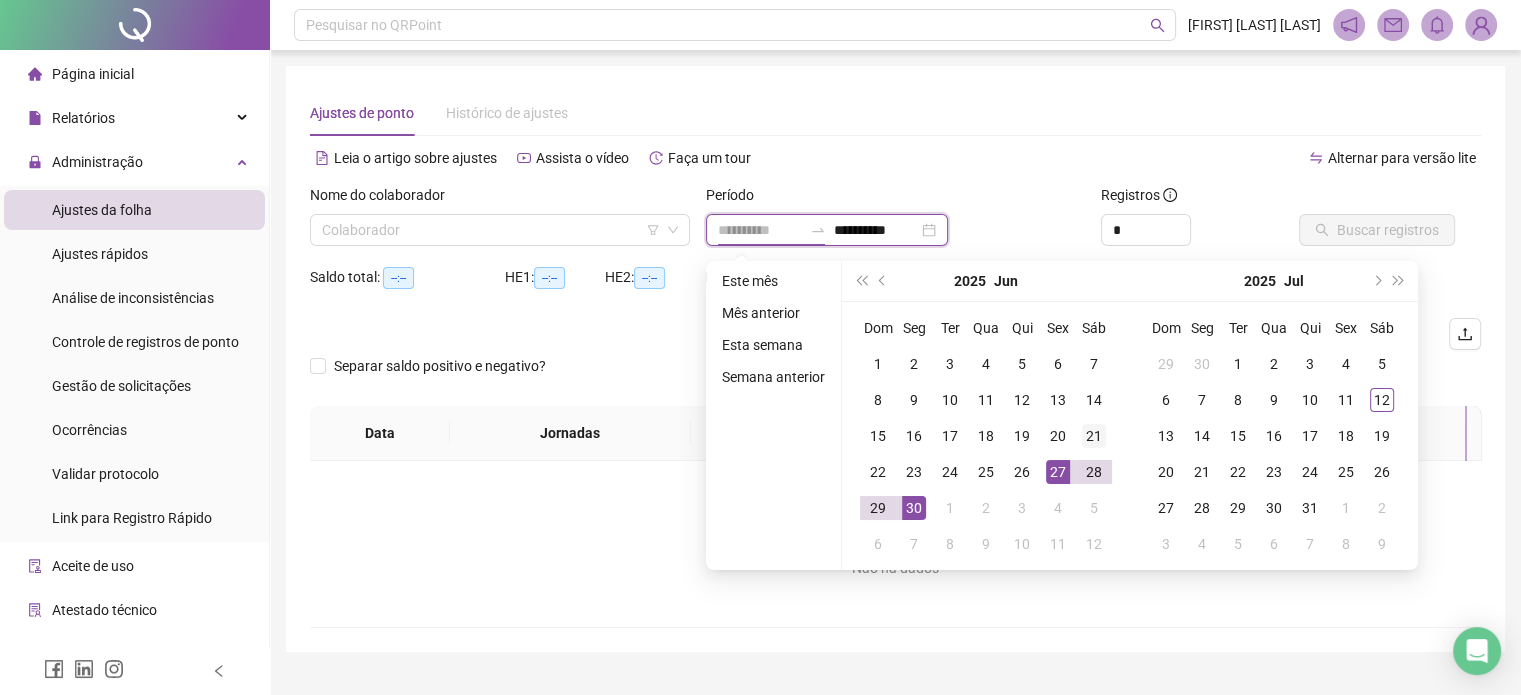 type on "**********" 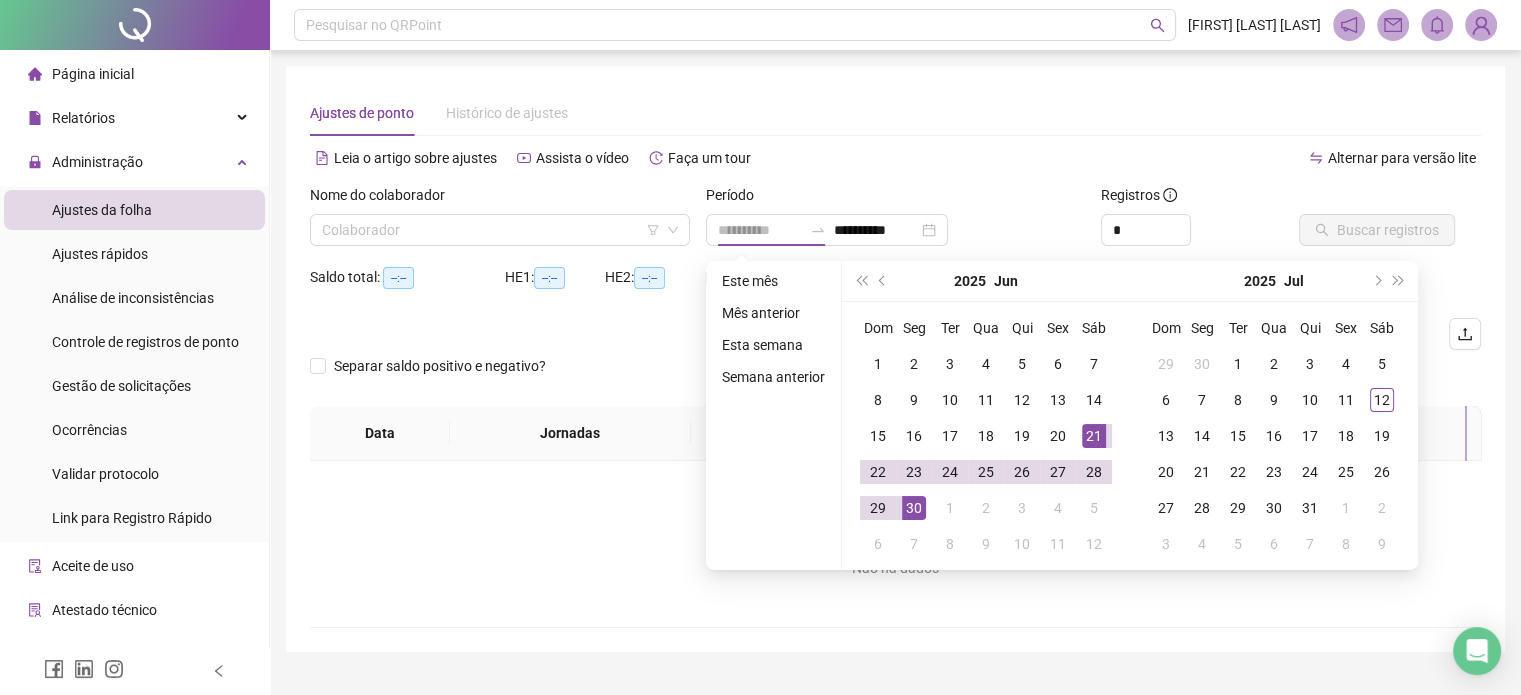 click on "21" at bounding box center [1094, 436] 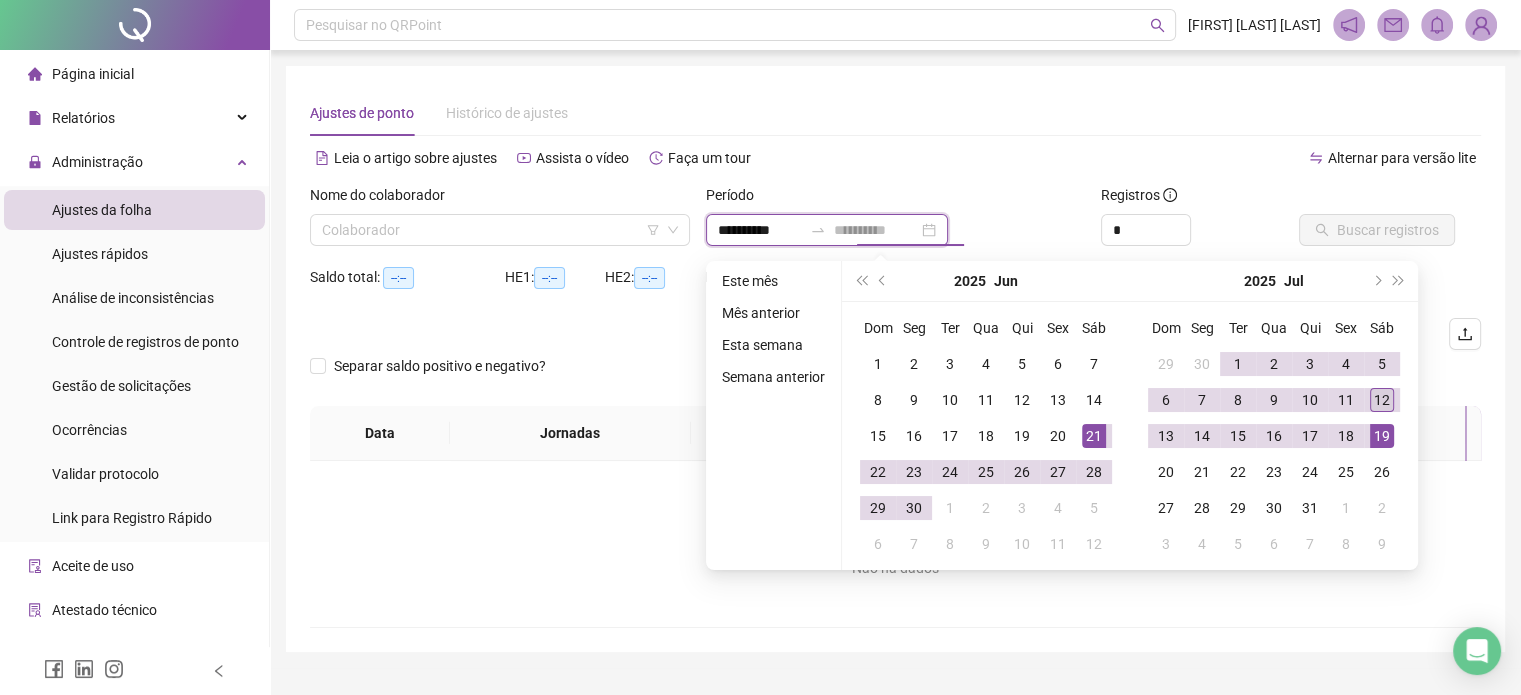 type on "**********" 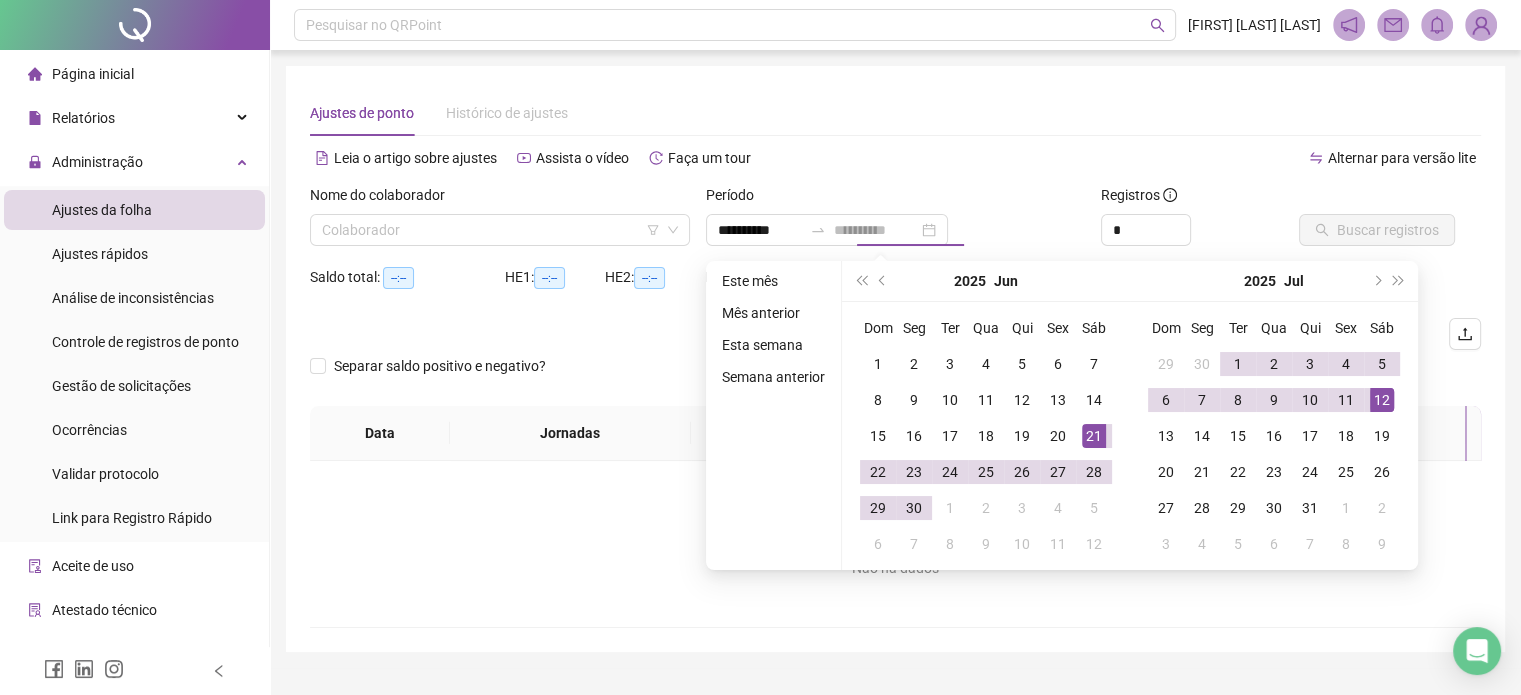 click on "12" at bounding box center (1382, 400) 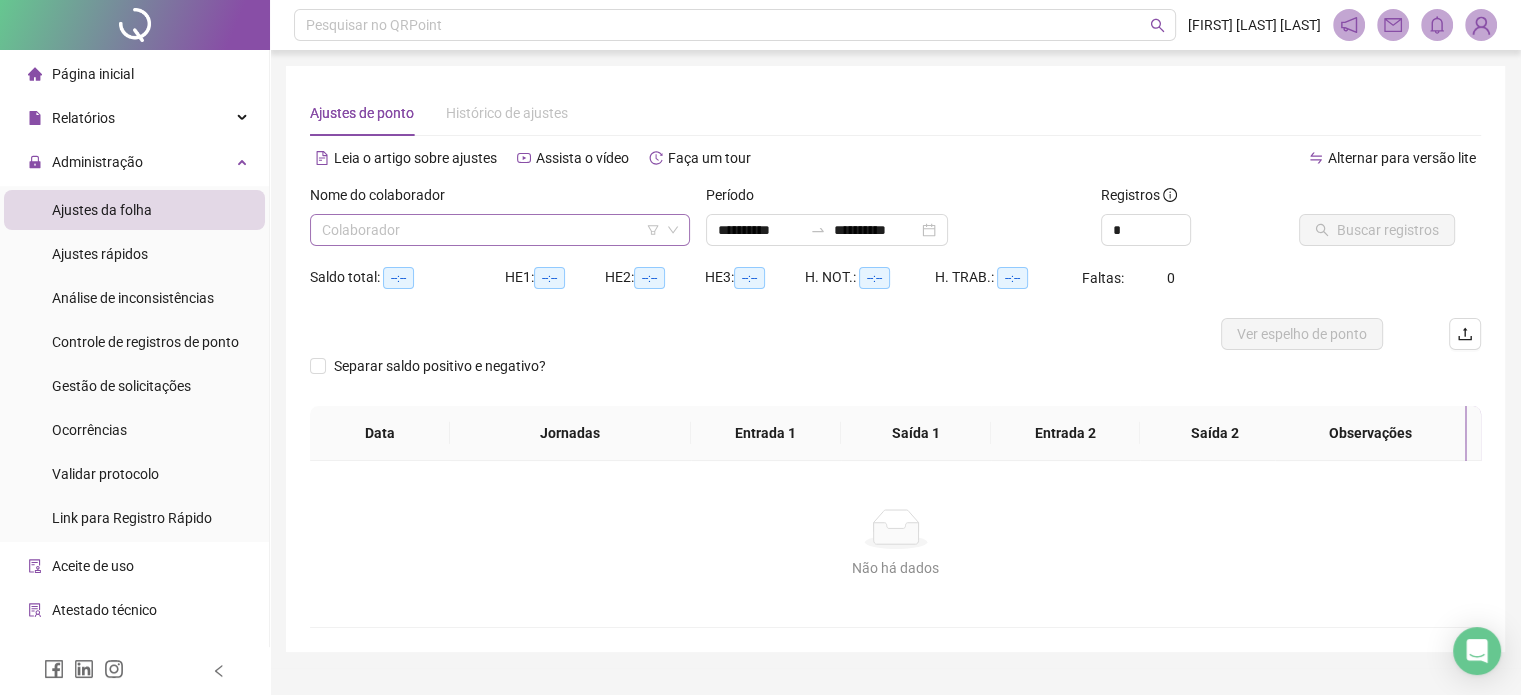 click at bounding box center (494, 230) 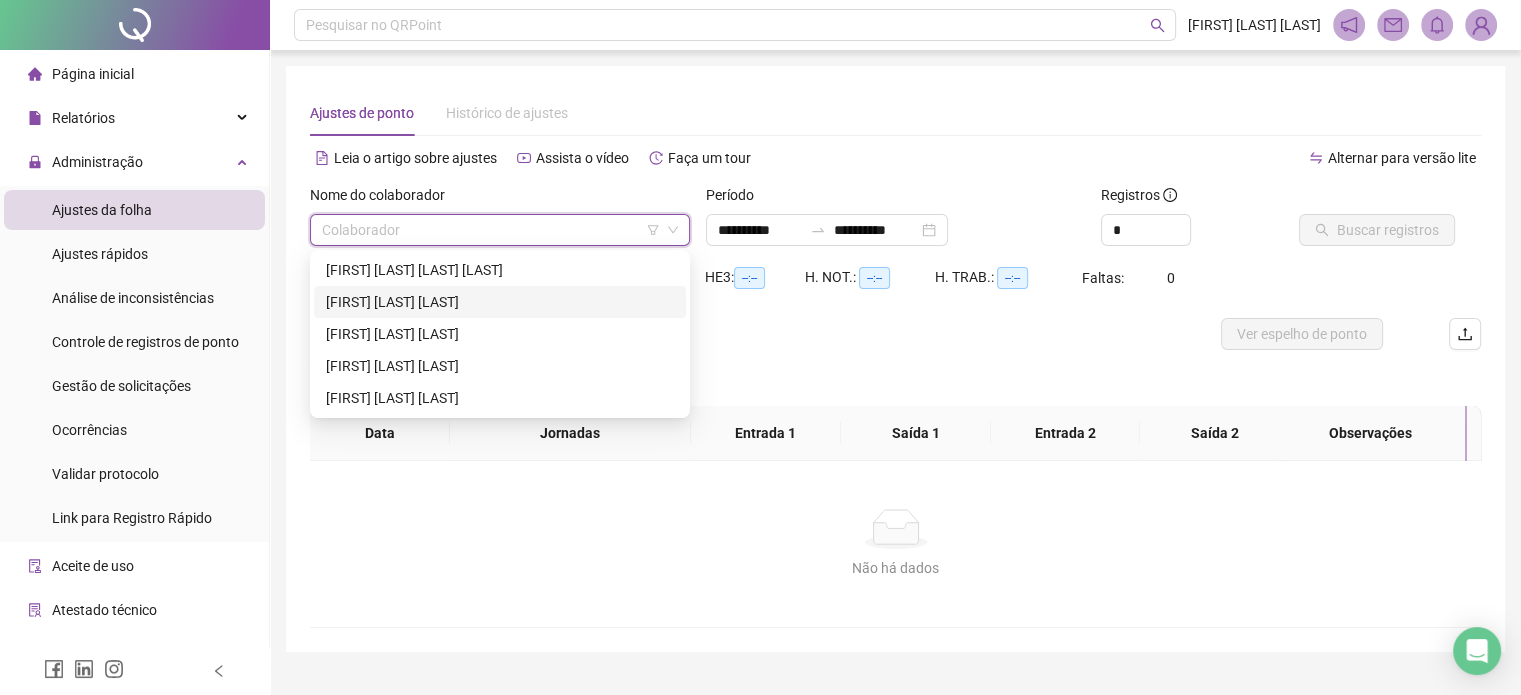 click on "[FIRST] [LAST] [LAST]" at bounding box center (500, 302) 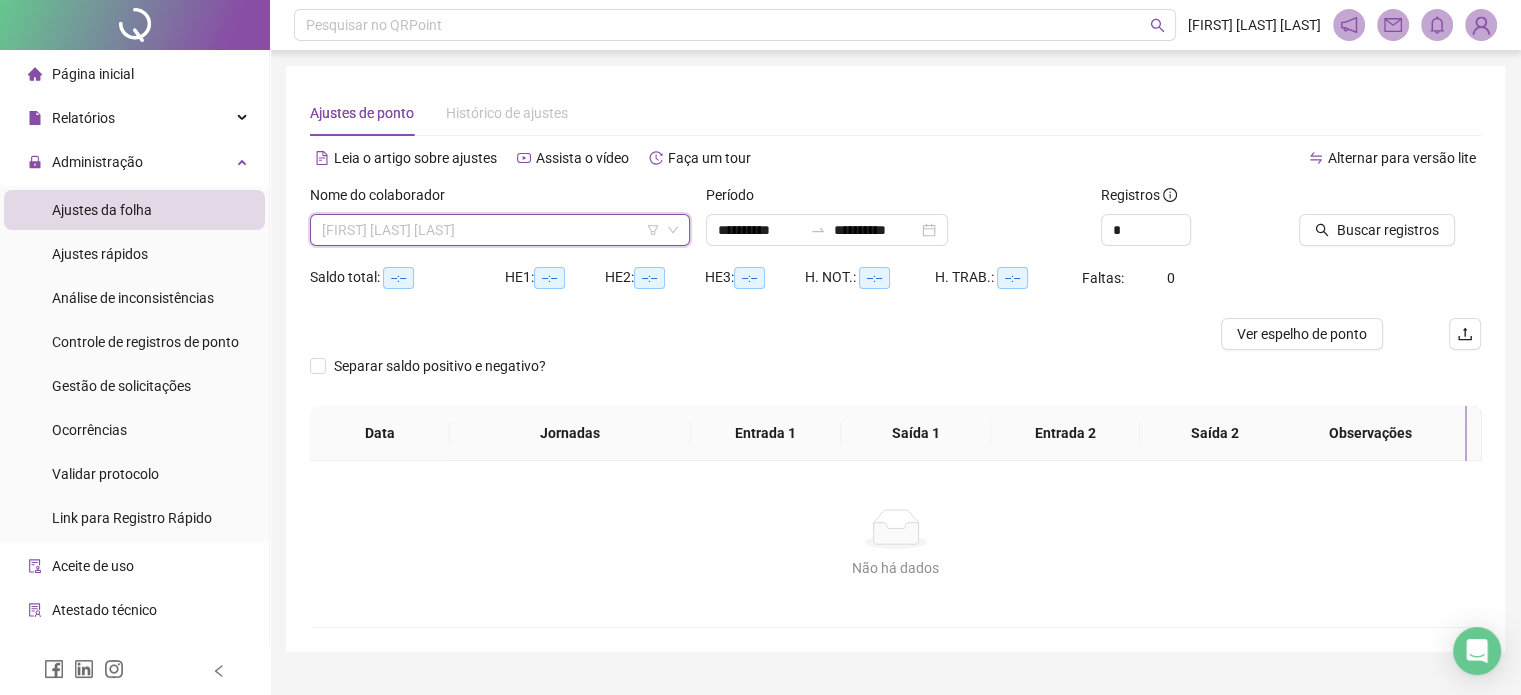 click on "[FIRST] [LAST] [LAST]" at bounding box center [500, 230] 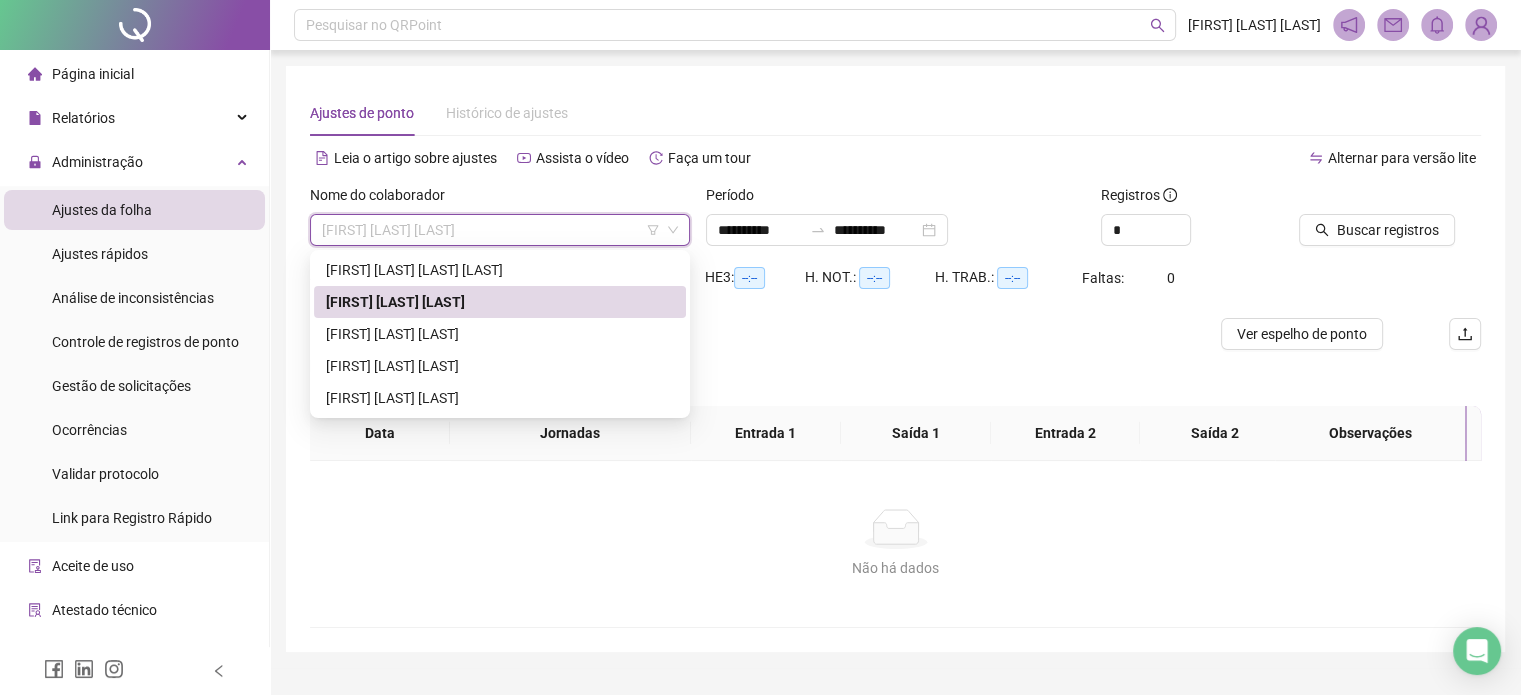 click on "[FIRST] [LAST] [LAST]" at bounding box center (500, 302) 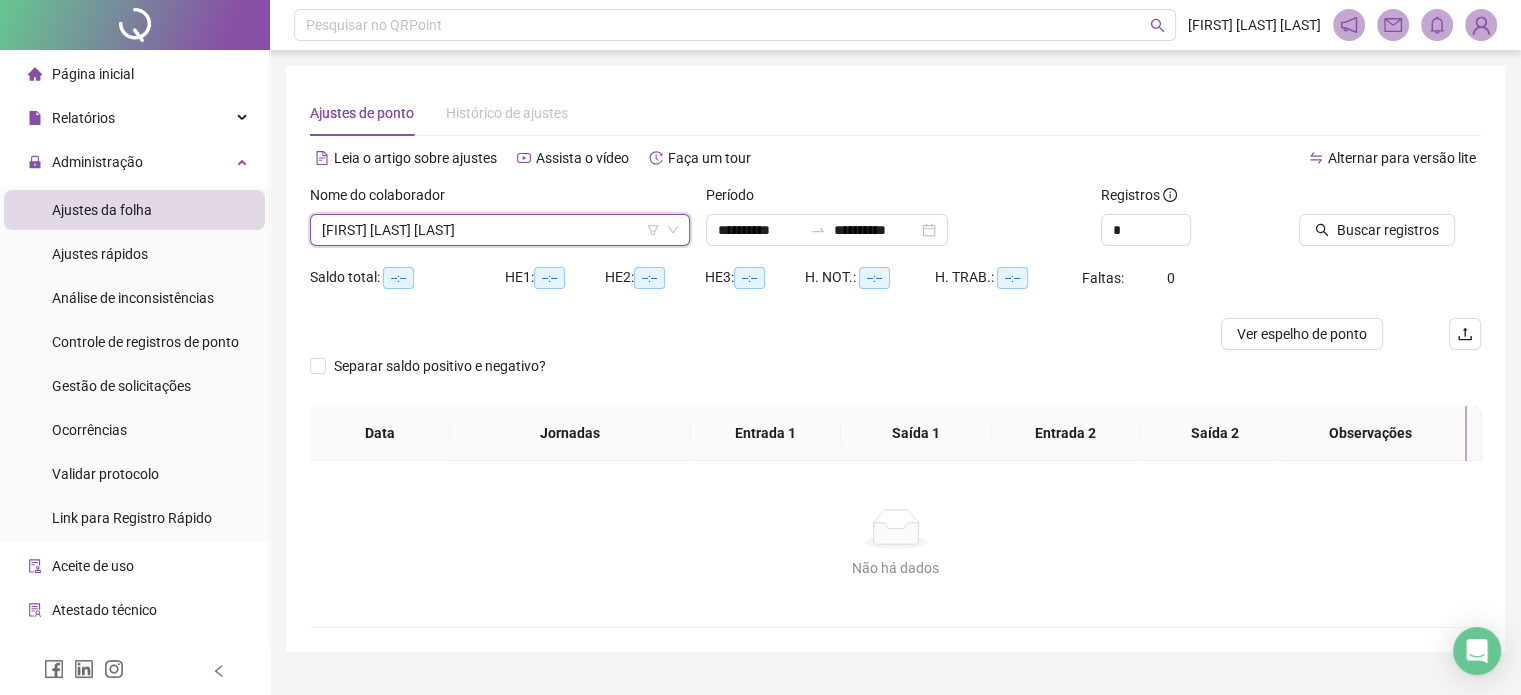 click on "[FIRST] [LAST] [LAST]" at bounding box center [500, 230] 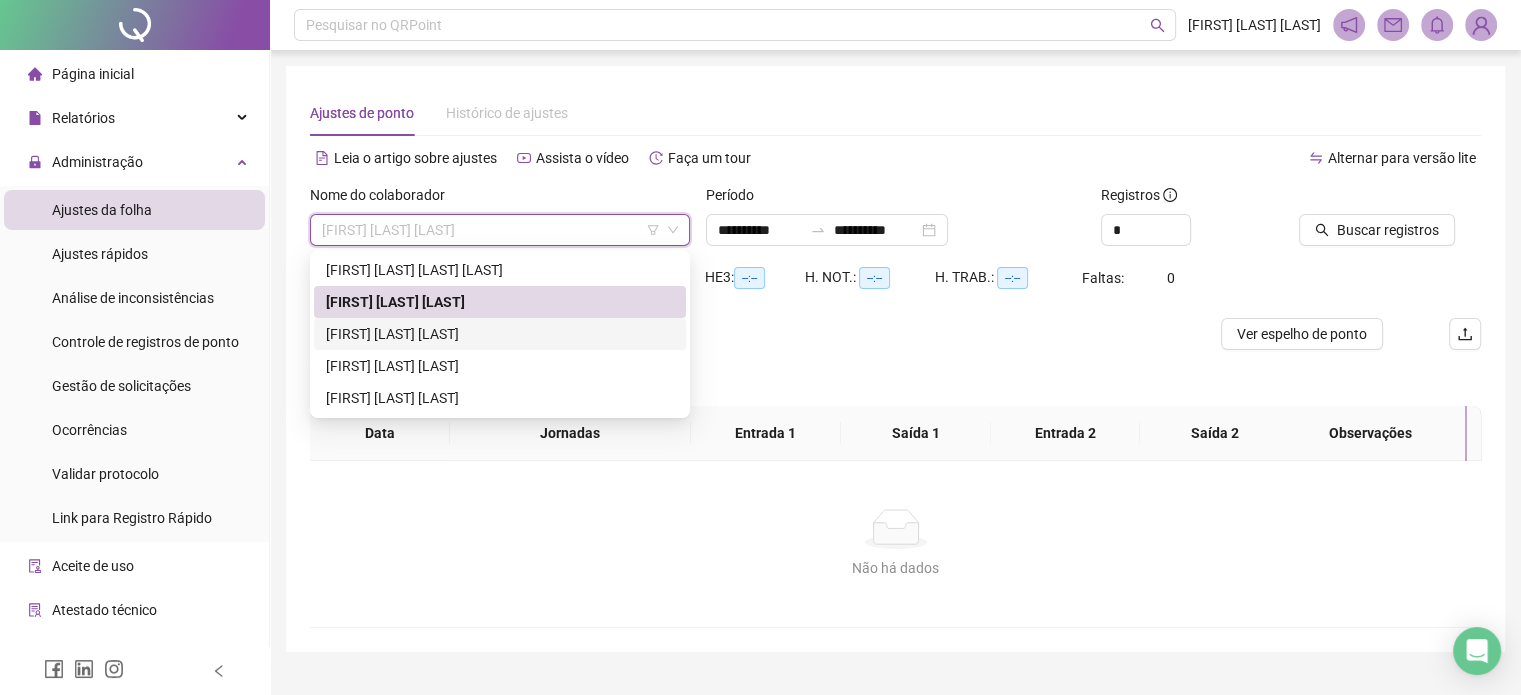 click on "[FIRST] [LAST] [LAST]" at bounding box center [500, 334] 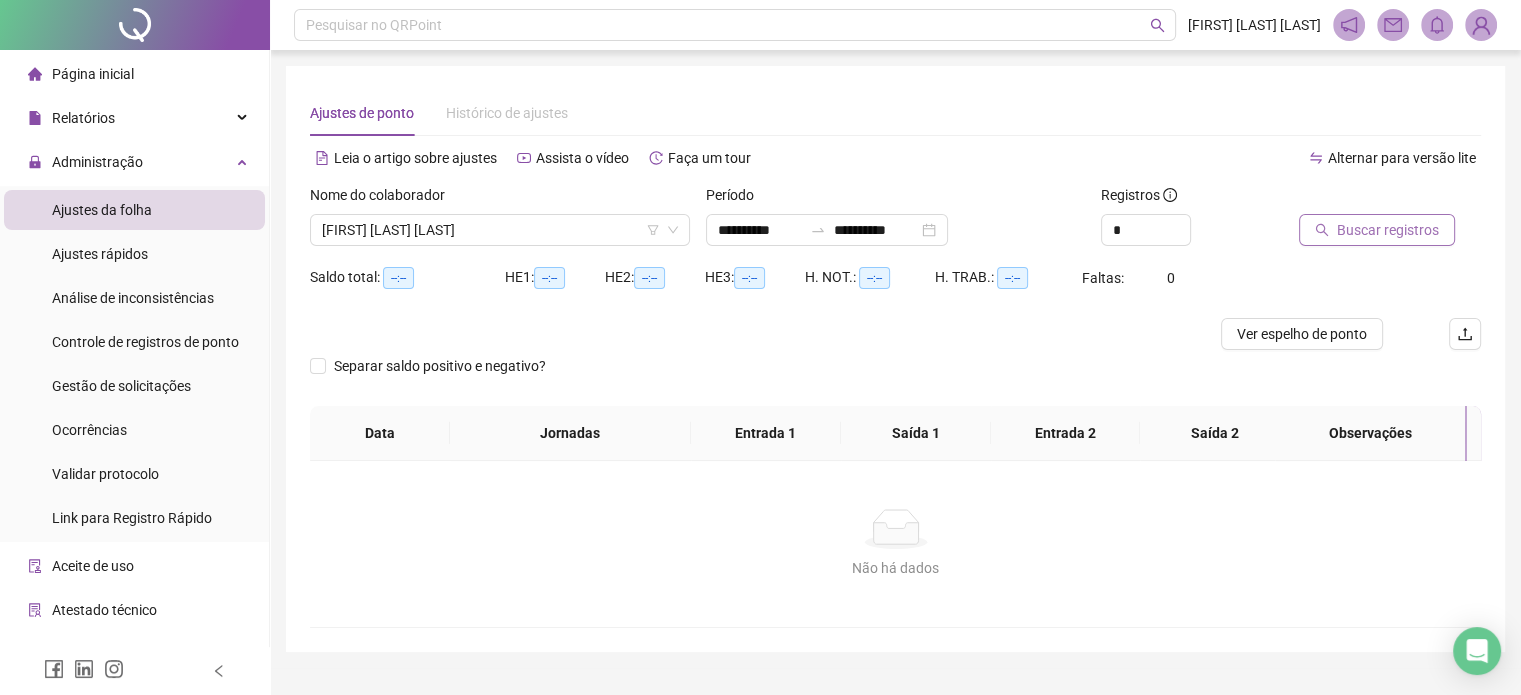 click 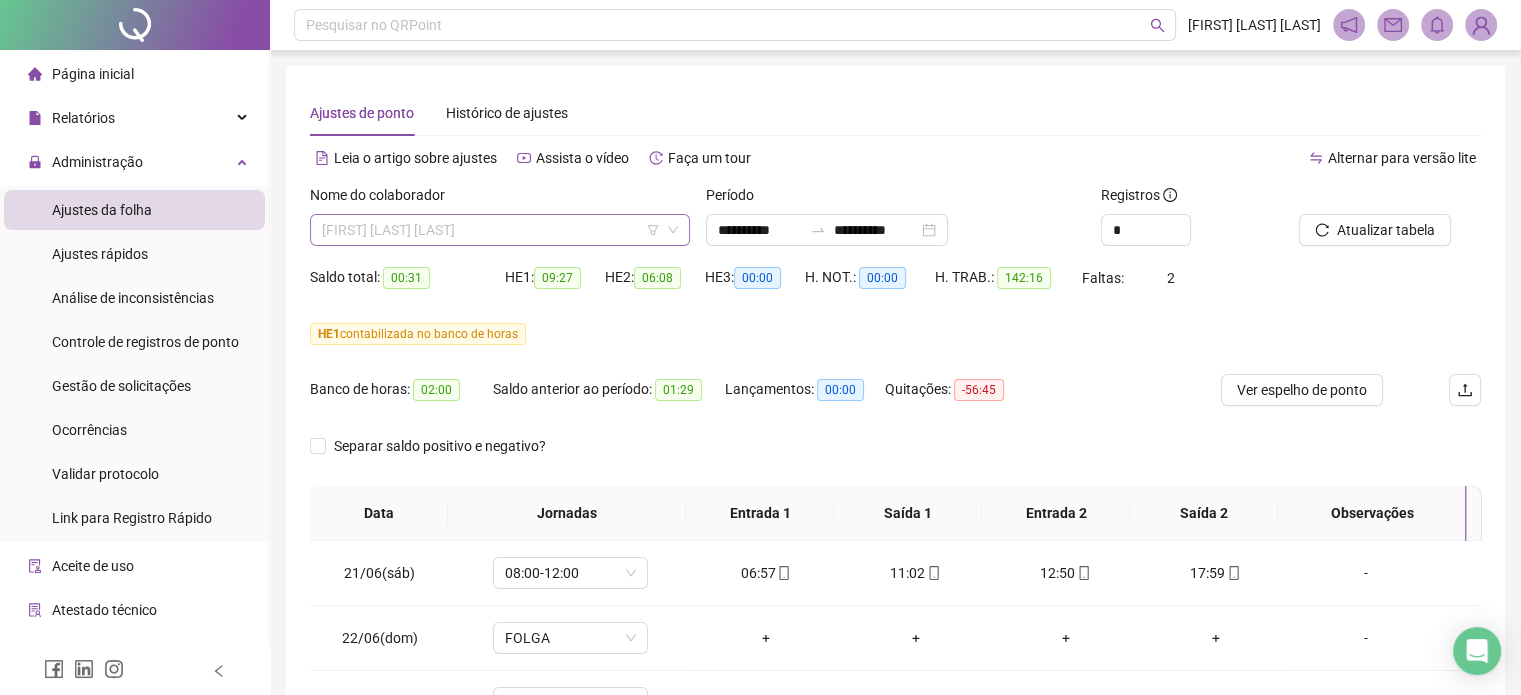 click on "[FIRST] [LAST] [LAST]" at bounding box center [500, 230] 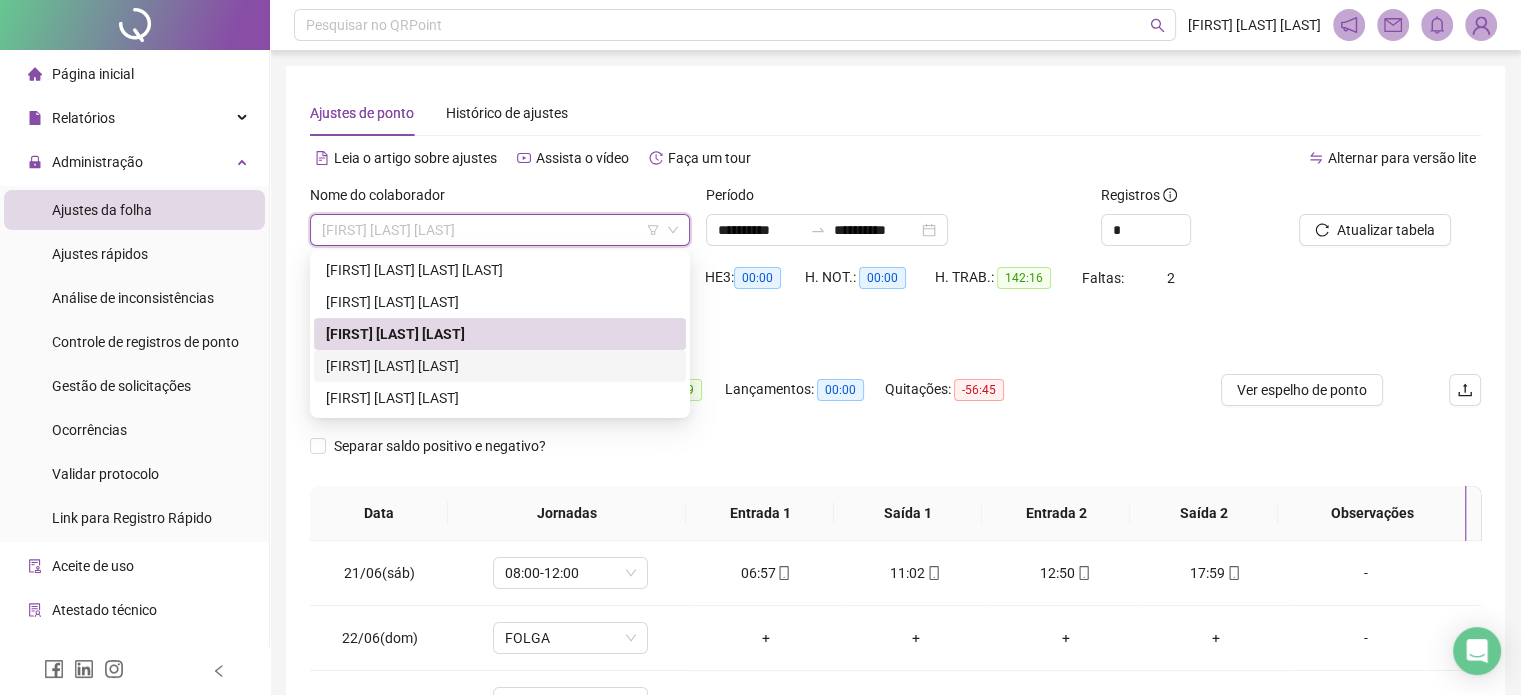 click on "[FIRST] [LAST] [LAST]" at bounding box center (500, 366) 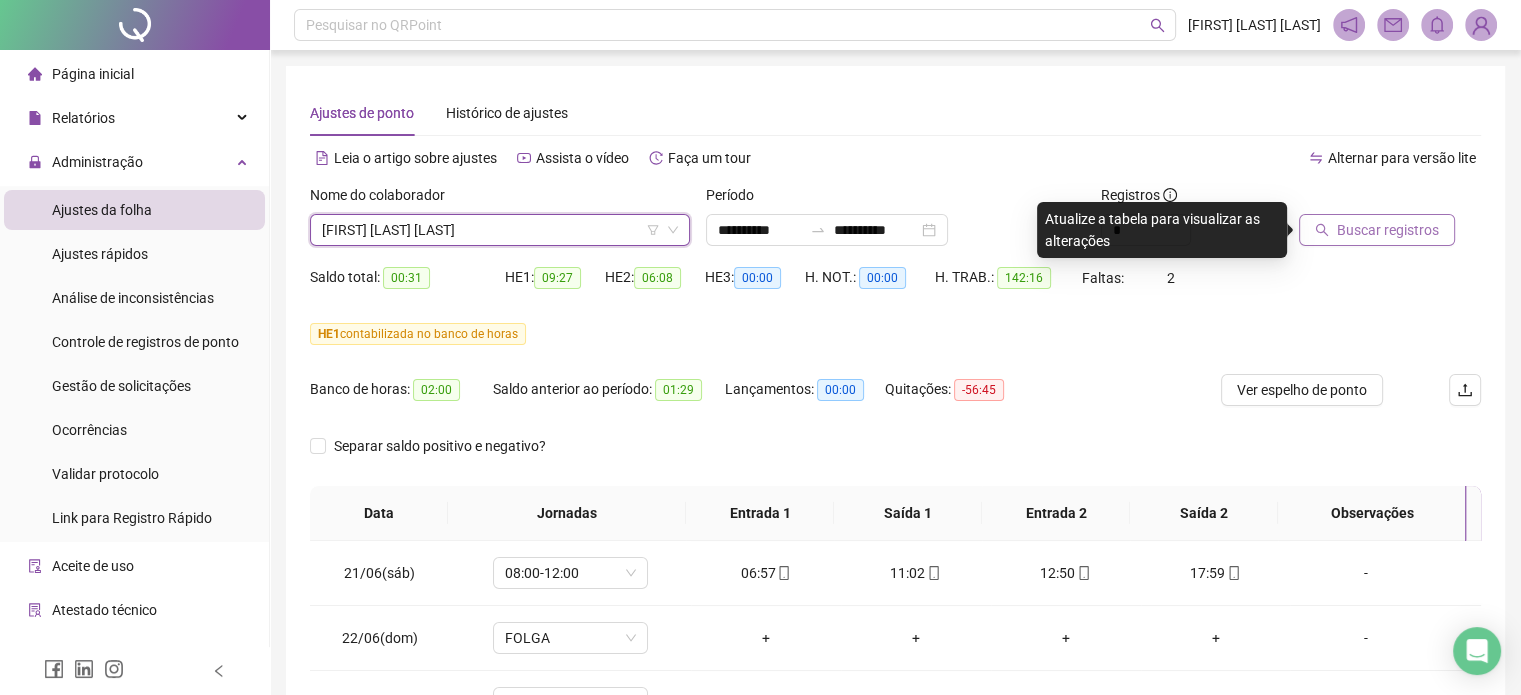 click on "Buscar registros" at bounding box center (1377, 230) 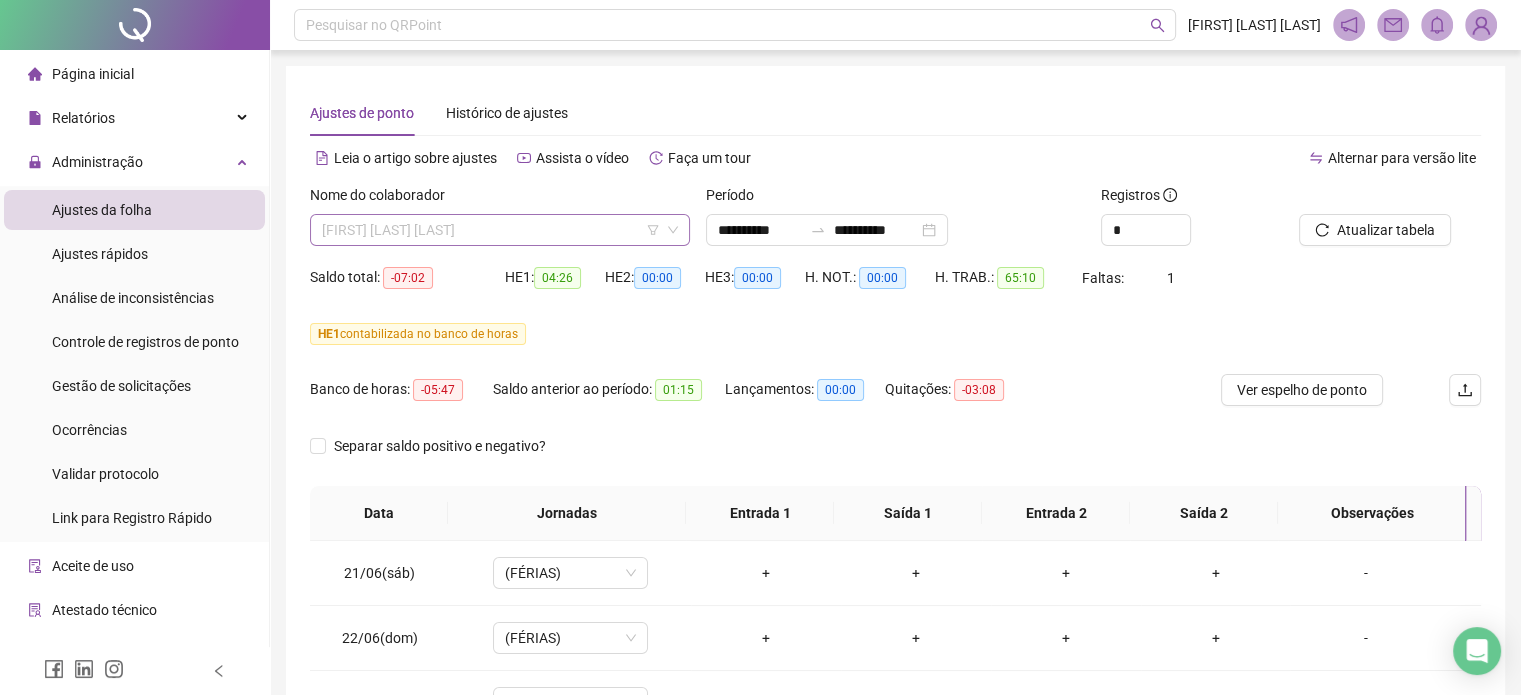 click on "[FIRST] [LAST] [LAST]" at bounding box center (500, 230) 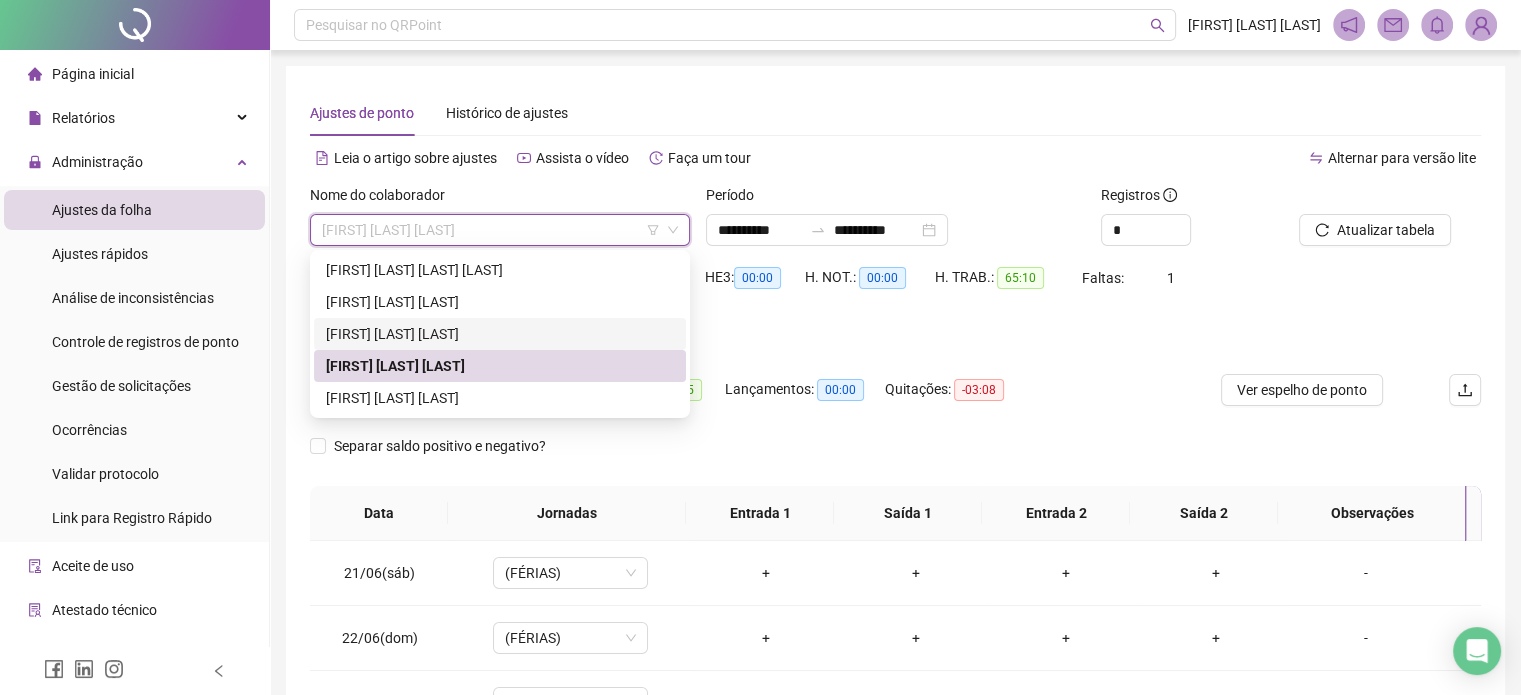 click on "[FIRST] [LAST] [LAST]" at bounding box center [500, 334] 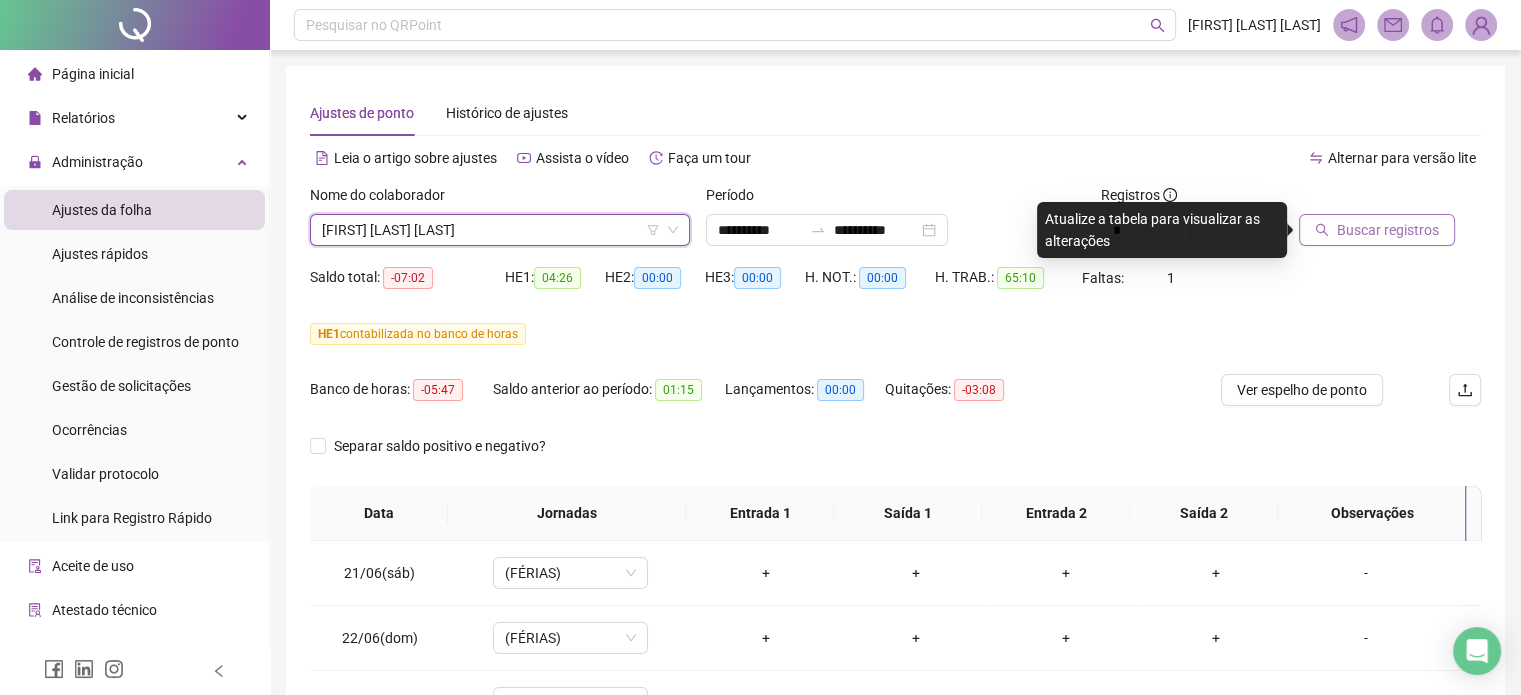click on "Buscar registros" at bounding box center (1388, 230) 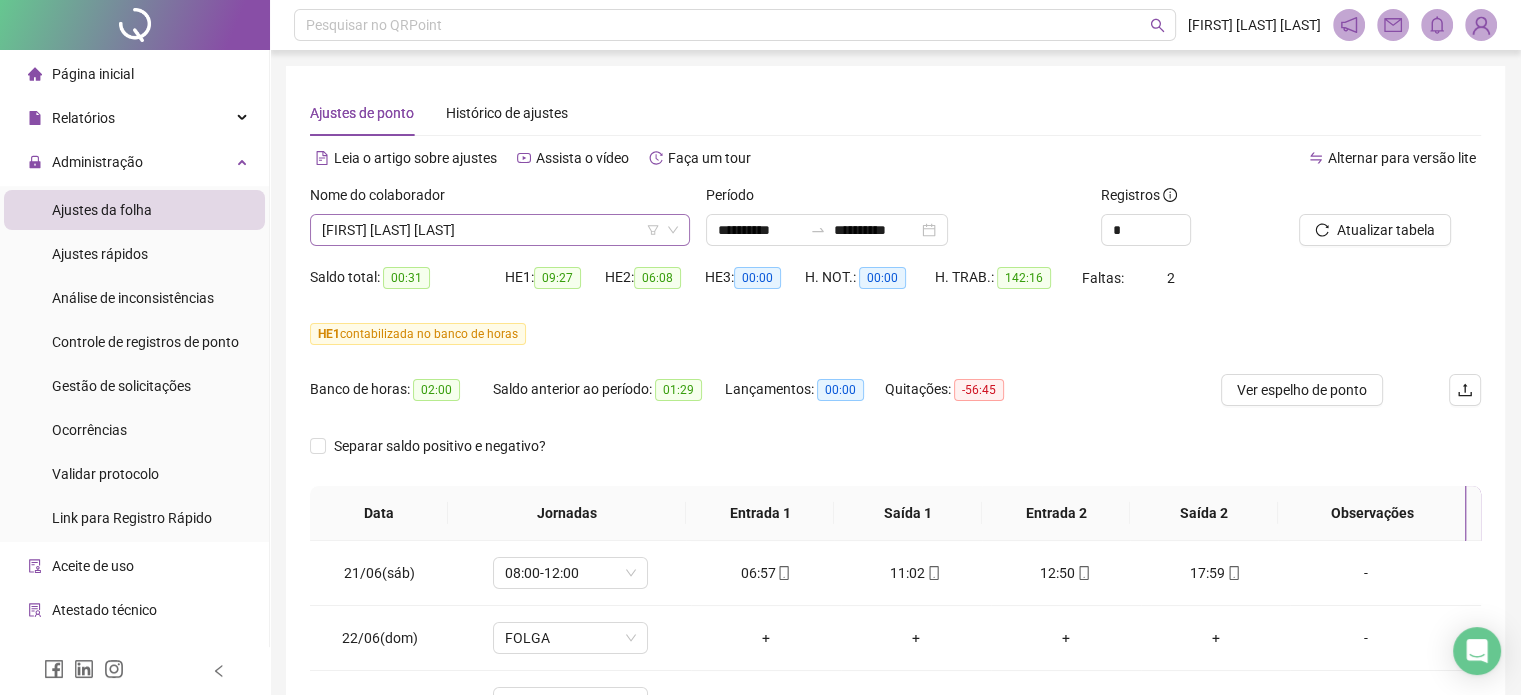 click on "[FIRST] [LAST] [LAST]" at bounding box center (500, 230) 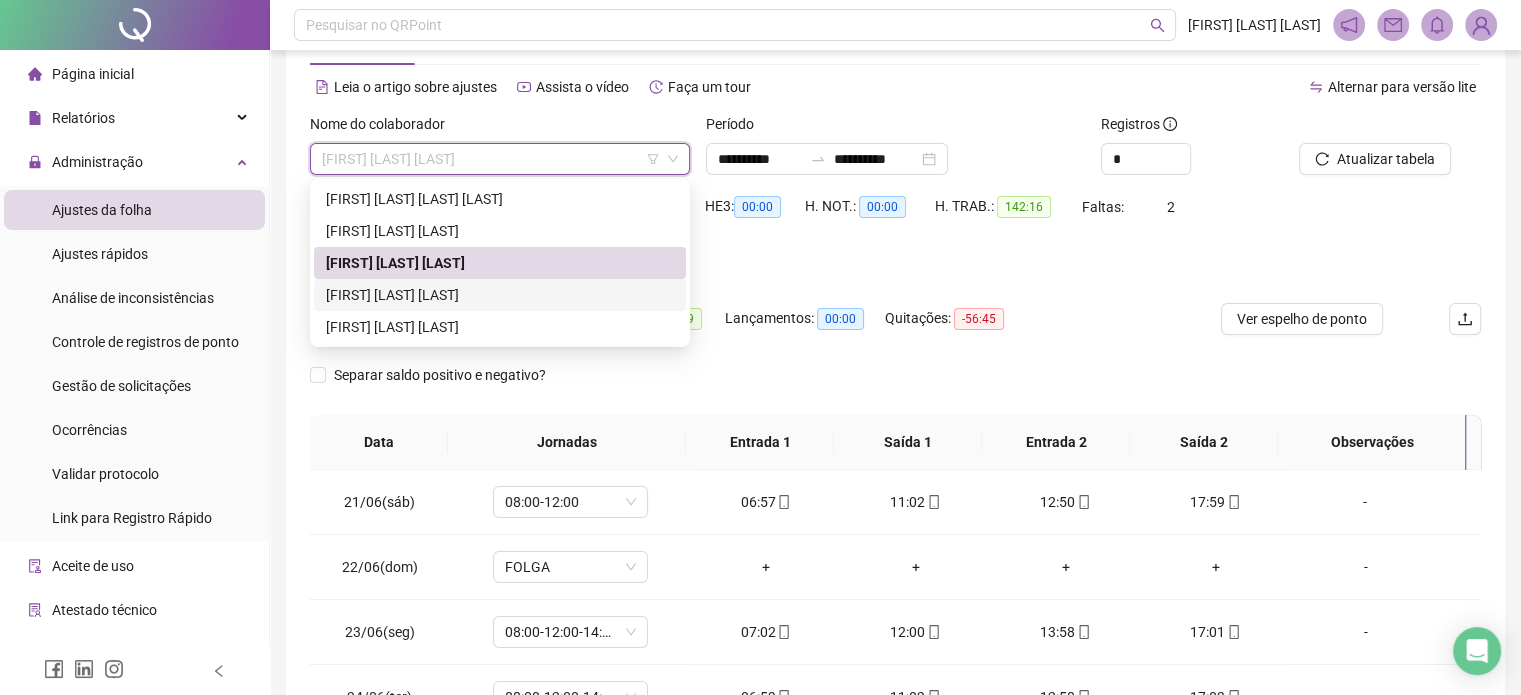 scroll, scrollTop: 100, scrollLeft: 0, axis: vertical 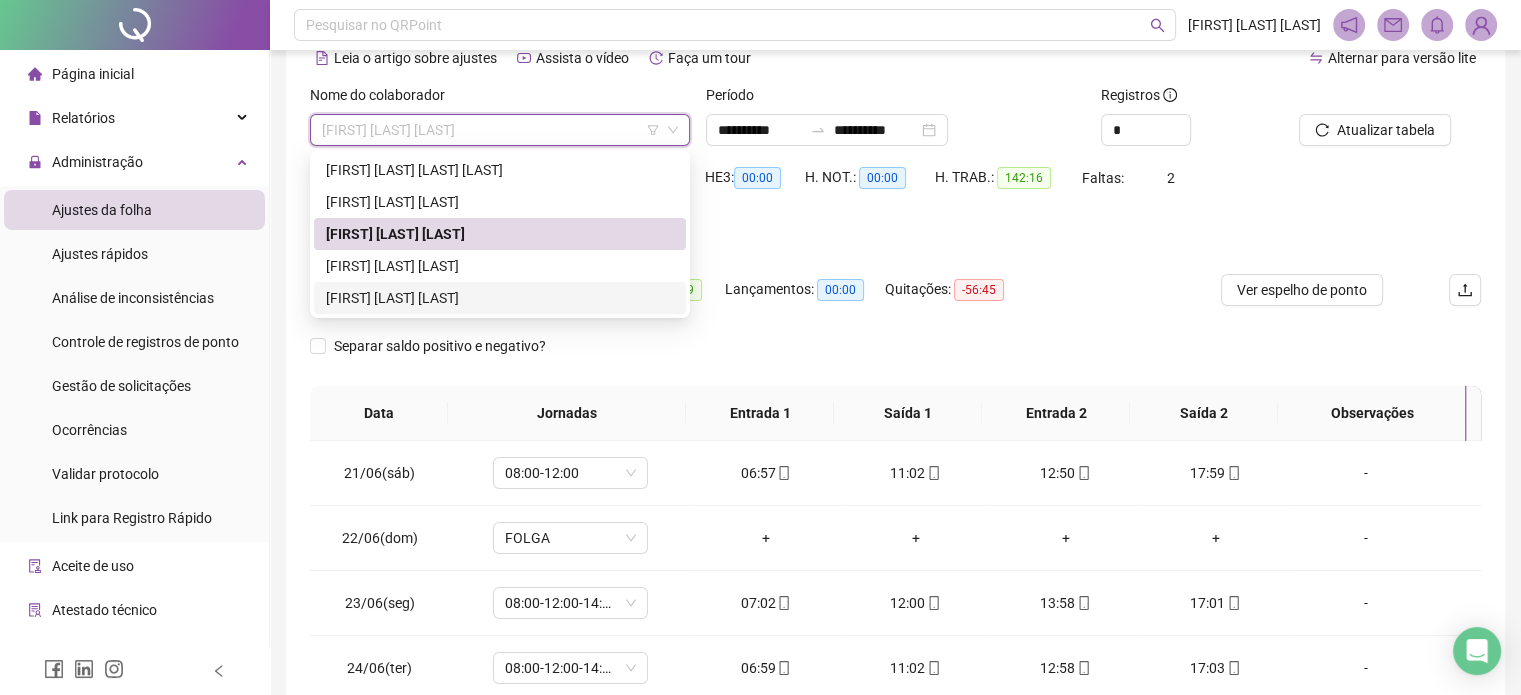 click on "[FIRST] [LAST] [LAST]" at bounding box center (500, 298) 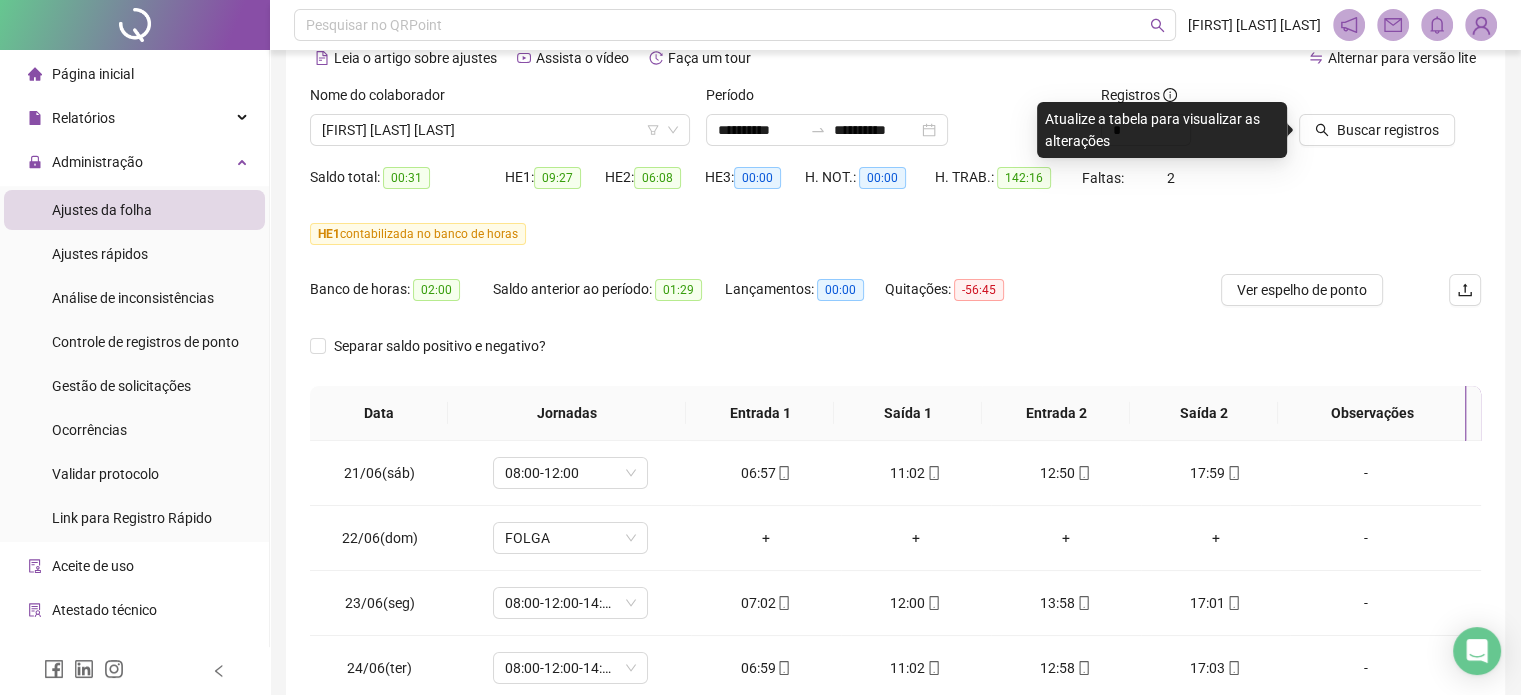 click on "Buscar registros" at bounding box center [1390, 123] 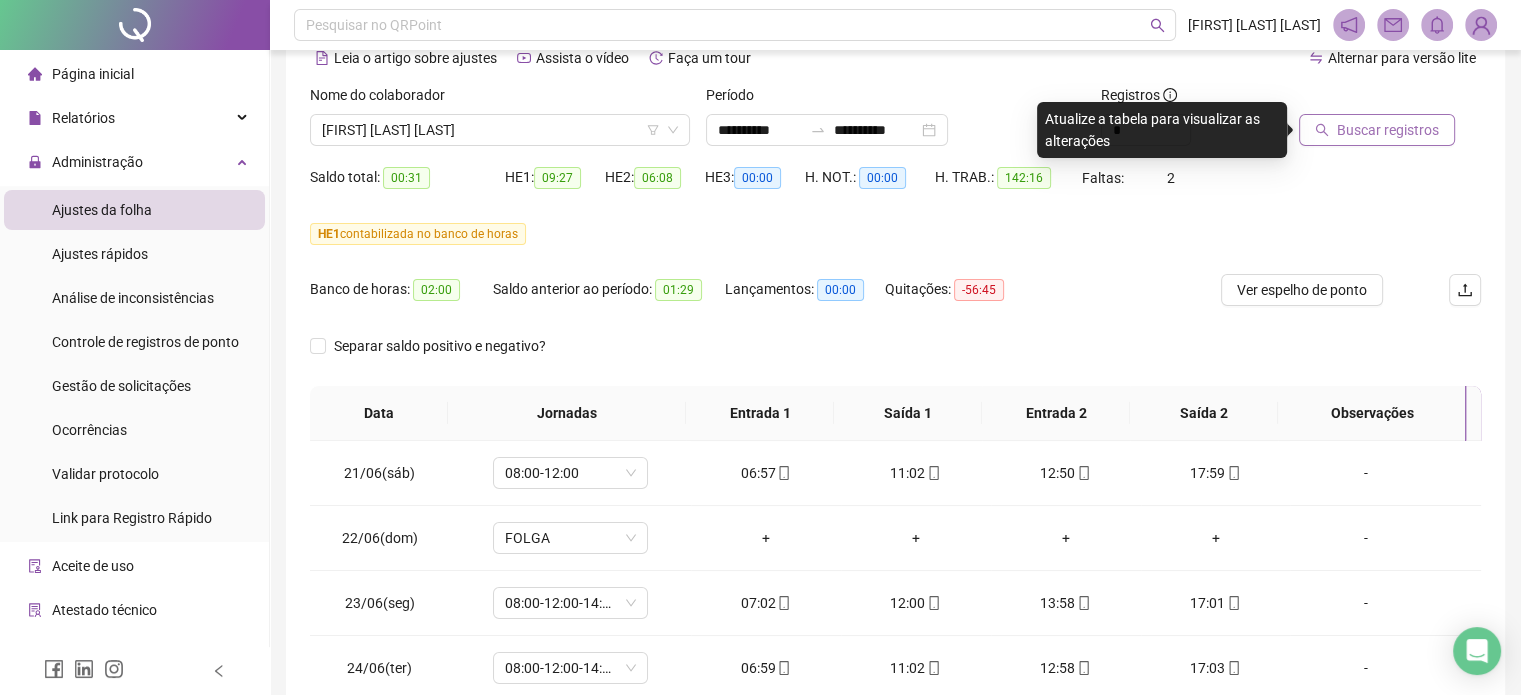 click on "Buscar registros" at bounding box center (1388, 130) 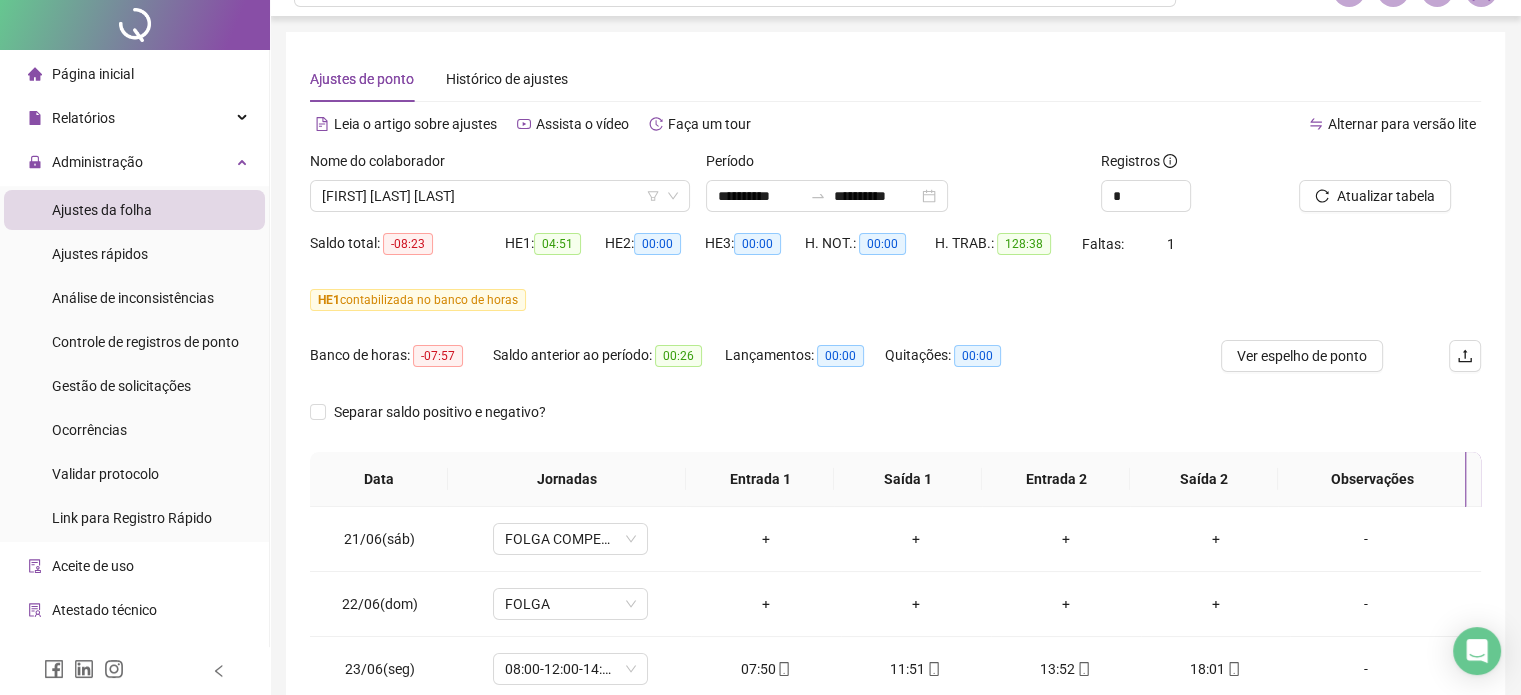 scroll, scrollTop: 0, scrollLeft: 0, axis: both 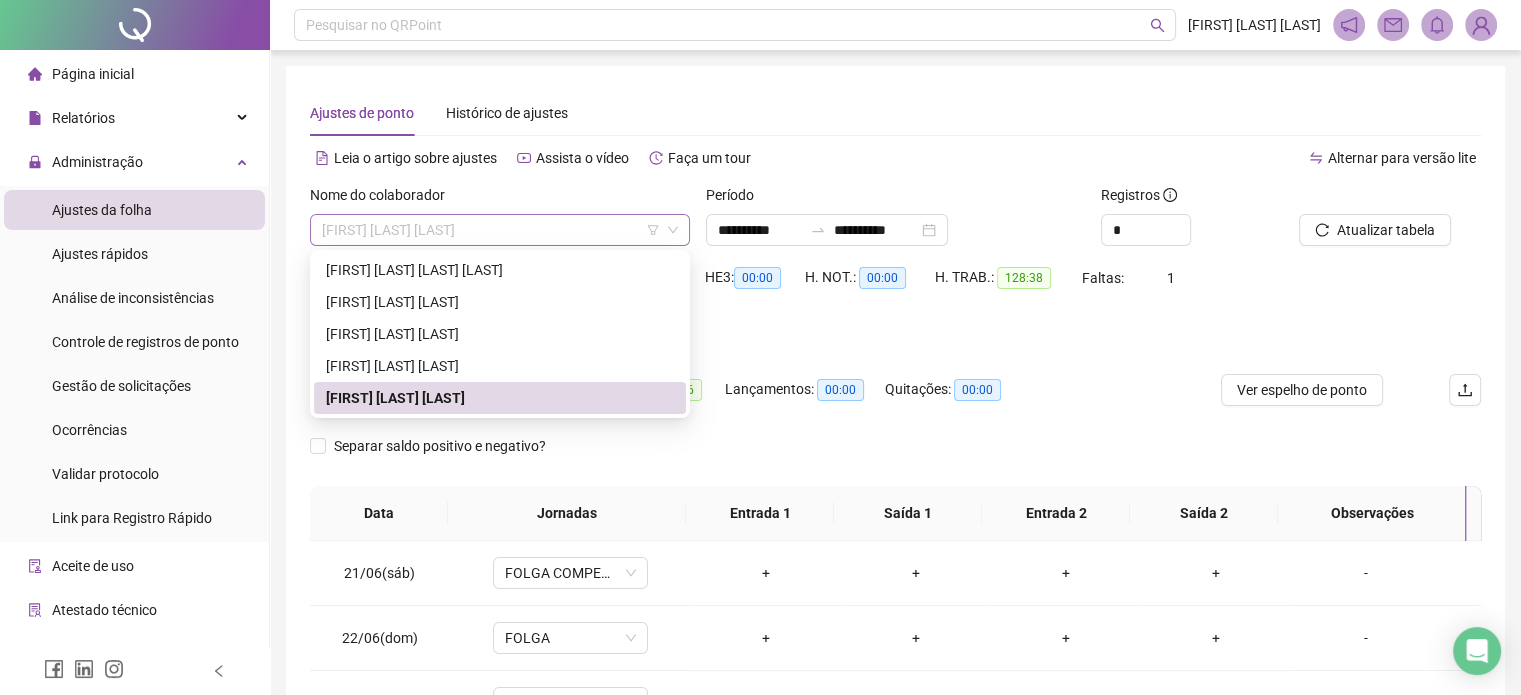 click on "[FIRST] [LAST] [LAST]" at bounding box center [500, 230] 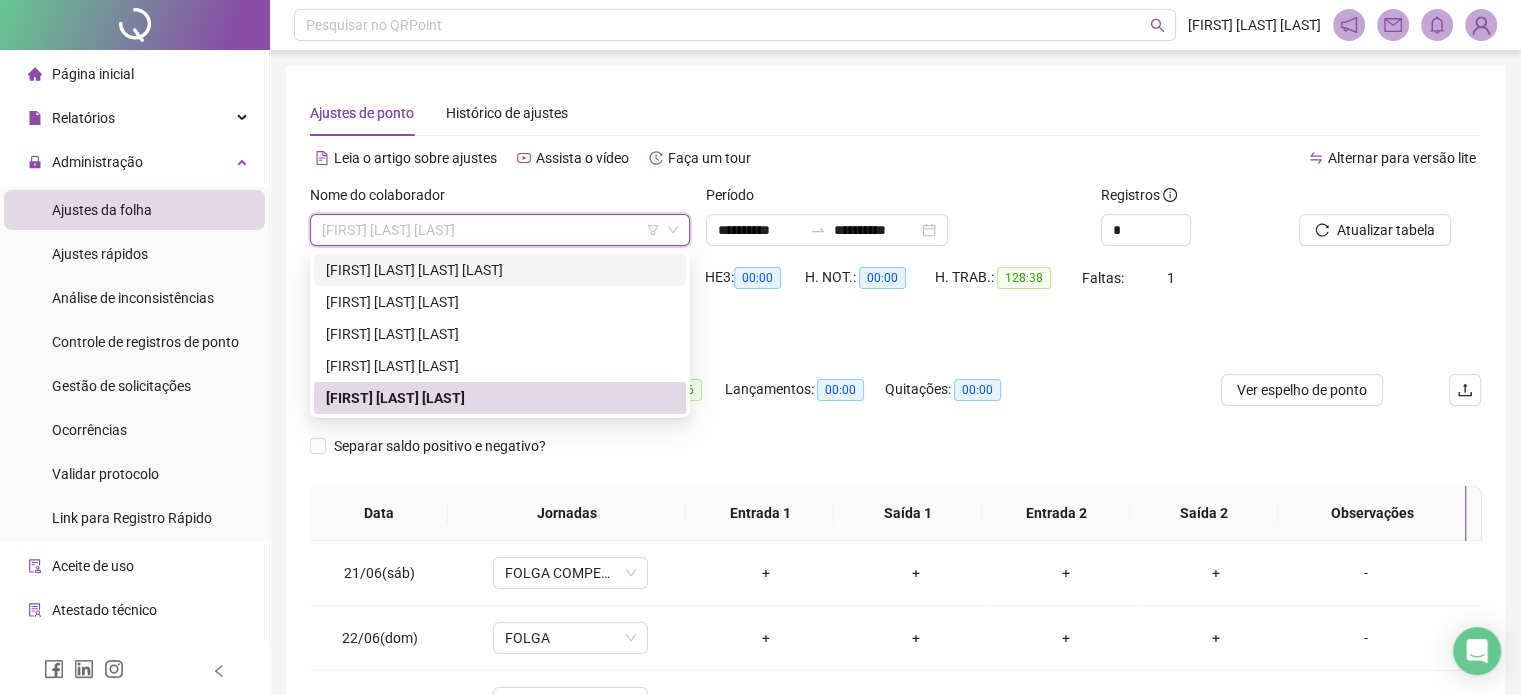 click on "[FIRST] [LAST] [LAST] [LAST]" at bounding box center (500, 270) 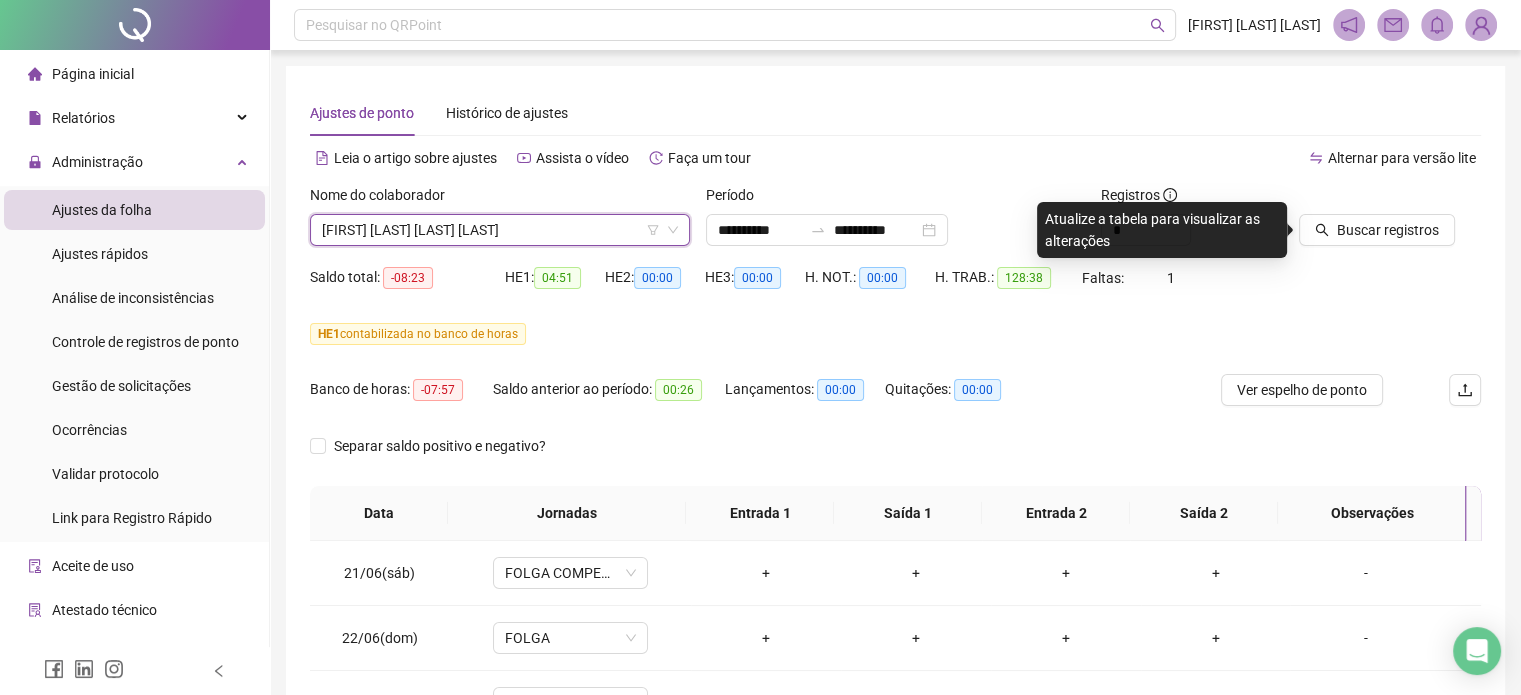 drag, startPoint x: 1394, startPoint y: 259, endPoint x: 1390, endPoint y: 249, distance: 10.770329 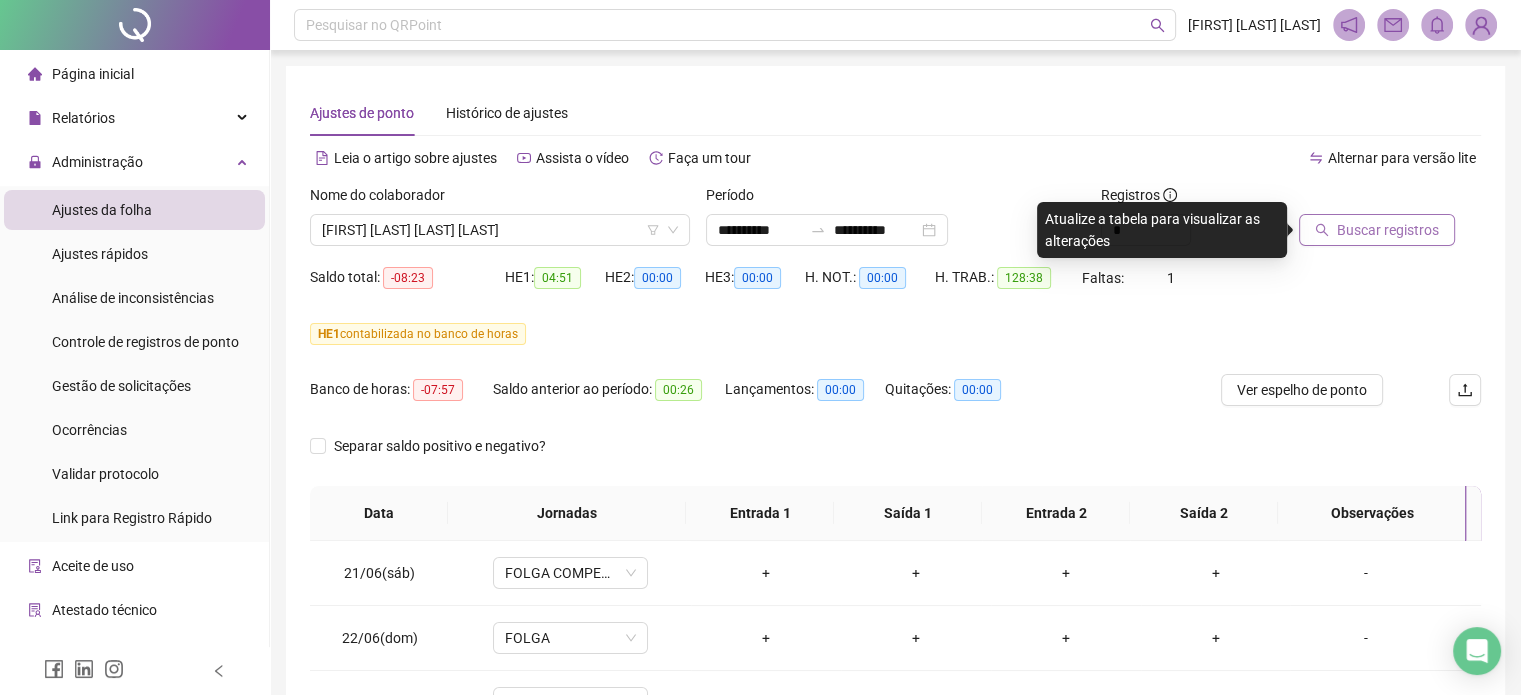 click on "Buscar registros" at bounding box center [1388, 230] 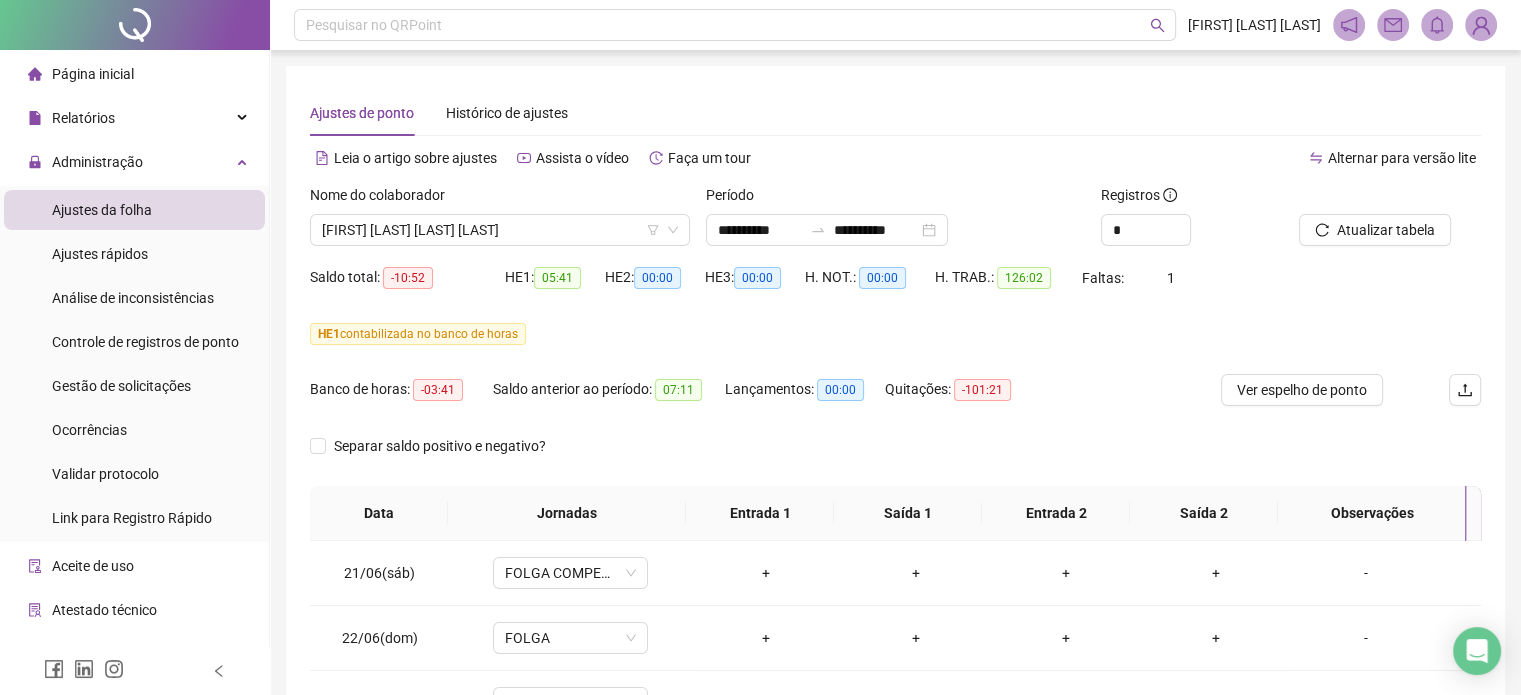 click on "Nome do colaborador [FIRST] [LAST] [LAST] [LAST]" at bounding box center (500, 223) 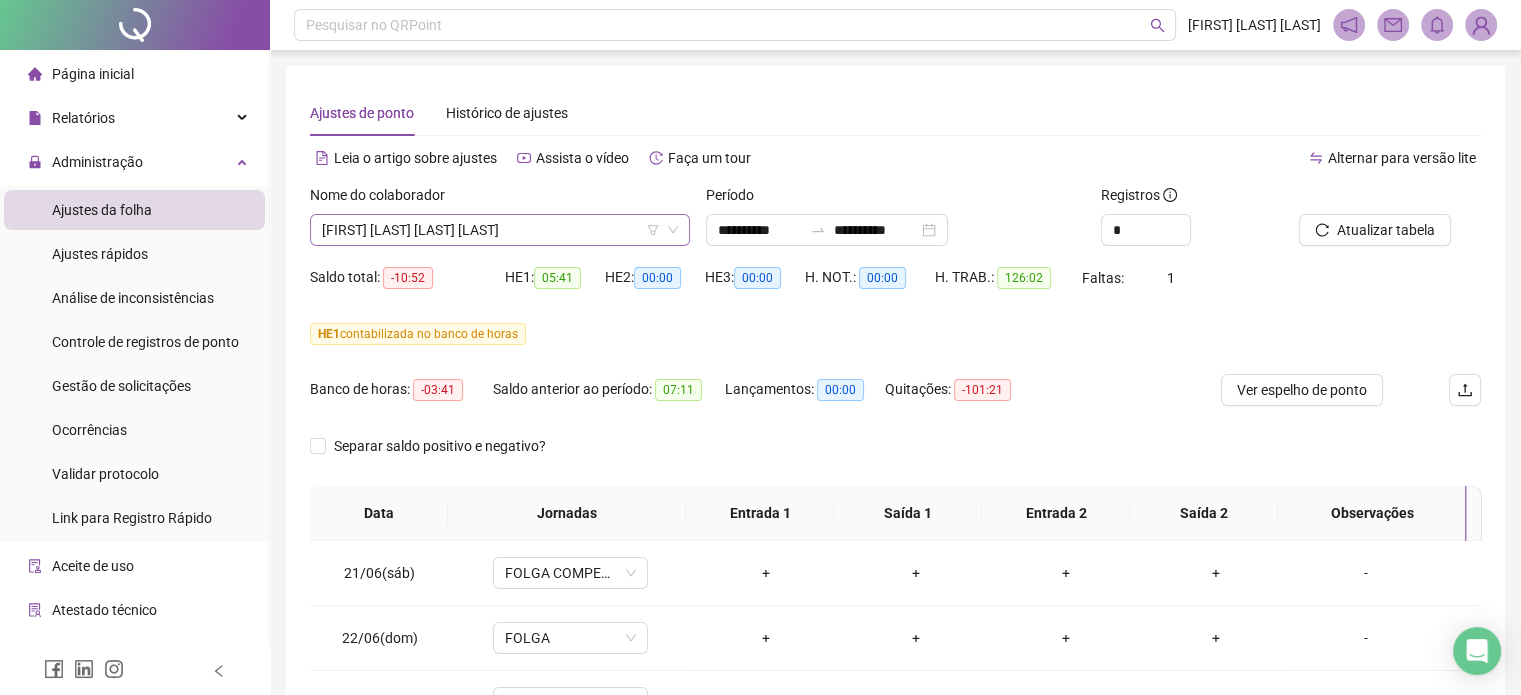 click on "[FIRST] [LAST] [LAST] [LAST]" at bounding box center (500, 230) 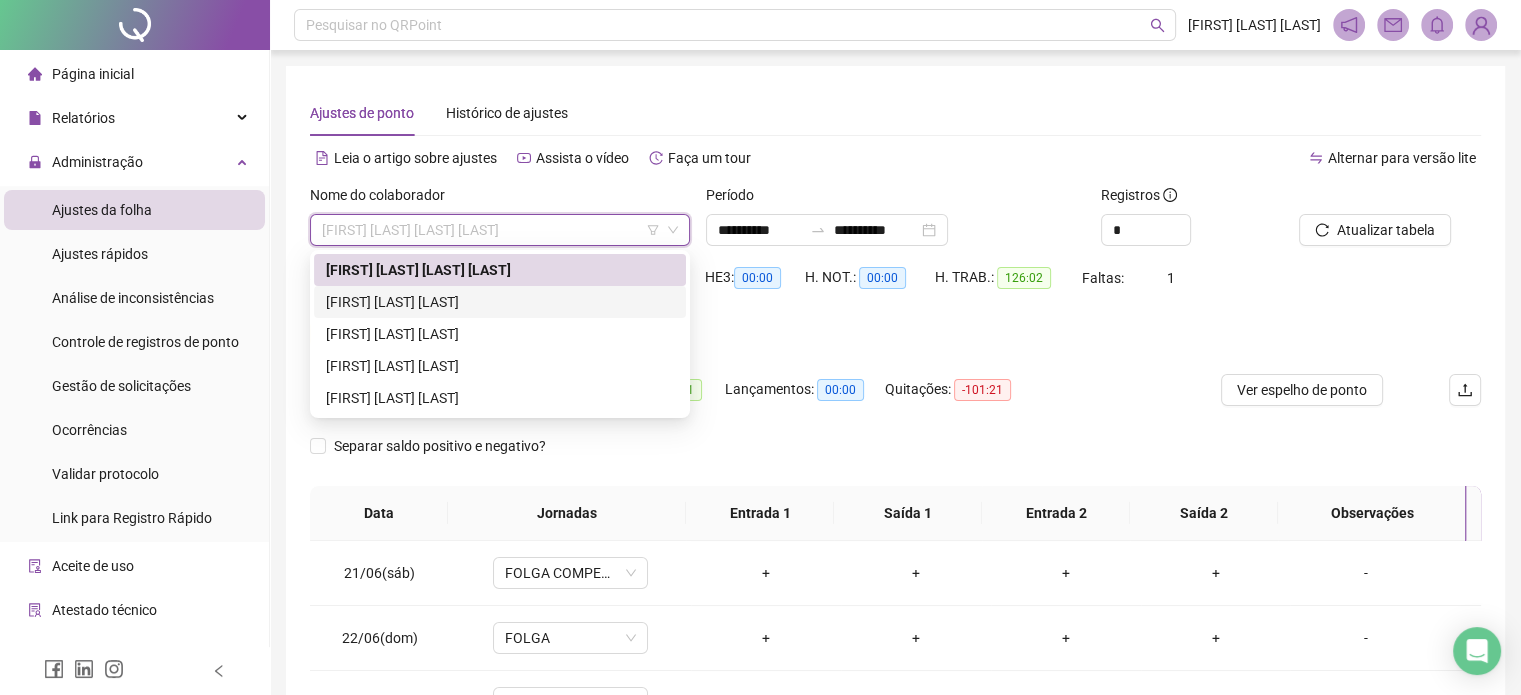 click on "[FIRST] [LAST] [LAST]" at bounding box center (500, 302) 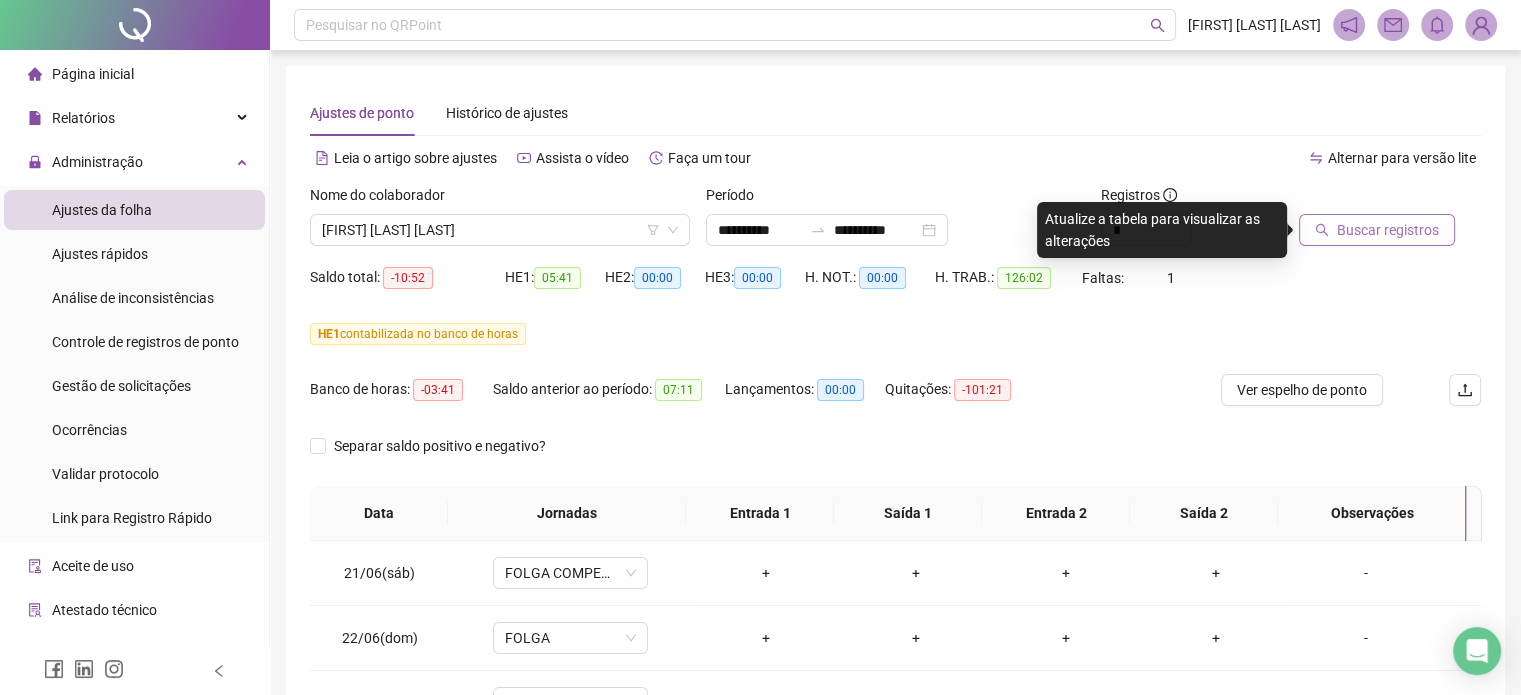 click on "Buscar registros" at bounding box center (1388, 230) 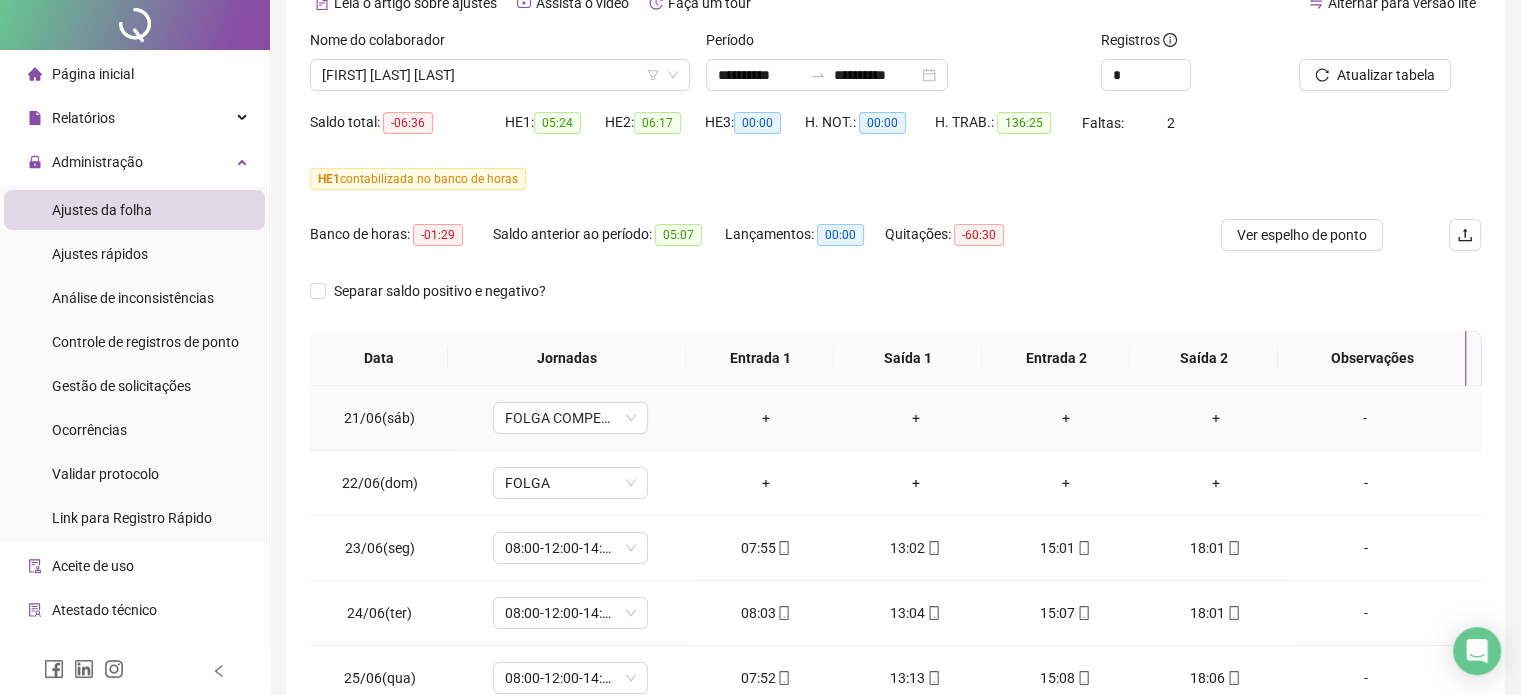 scroll, scrollTop: 0, scrollLeft: 0, axis: both 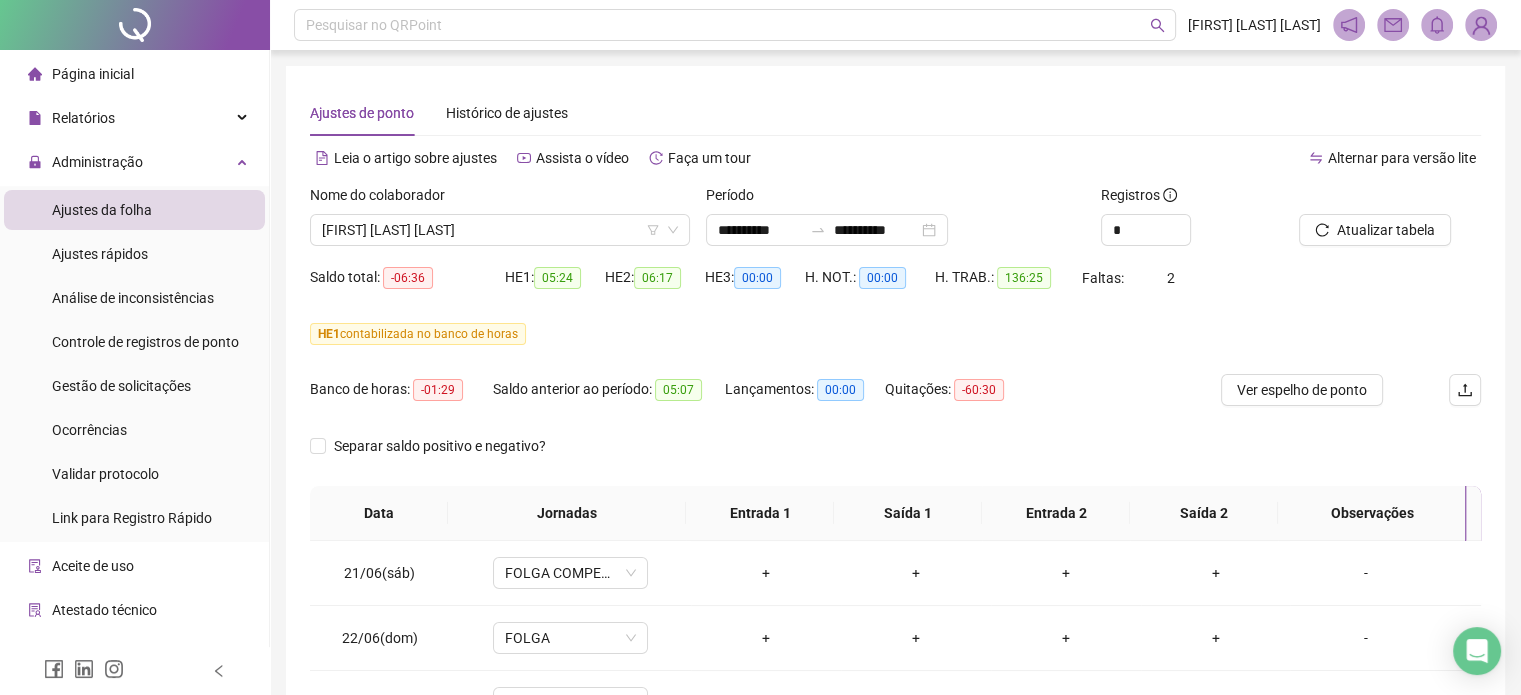 click on "Ajustes de ponto Histórico de ajustes" at bounding box center [895, 113] 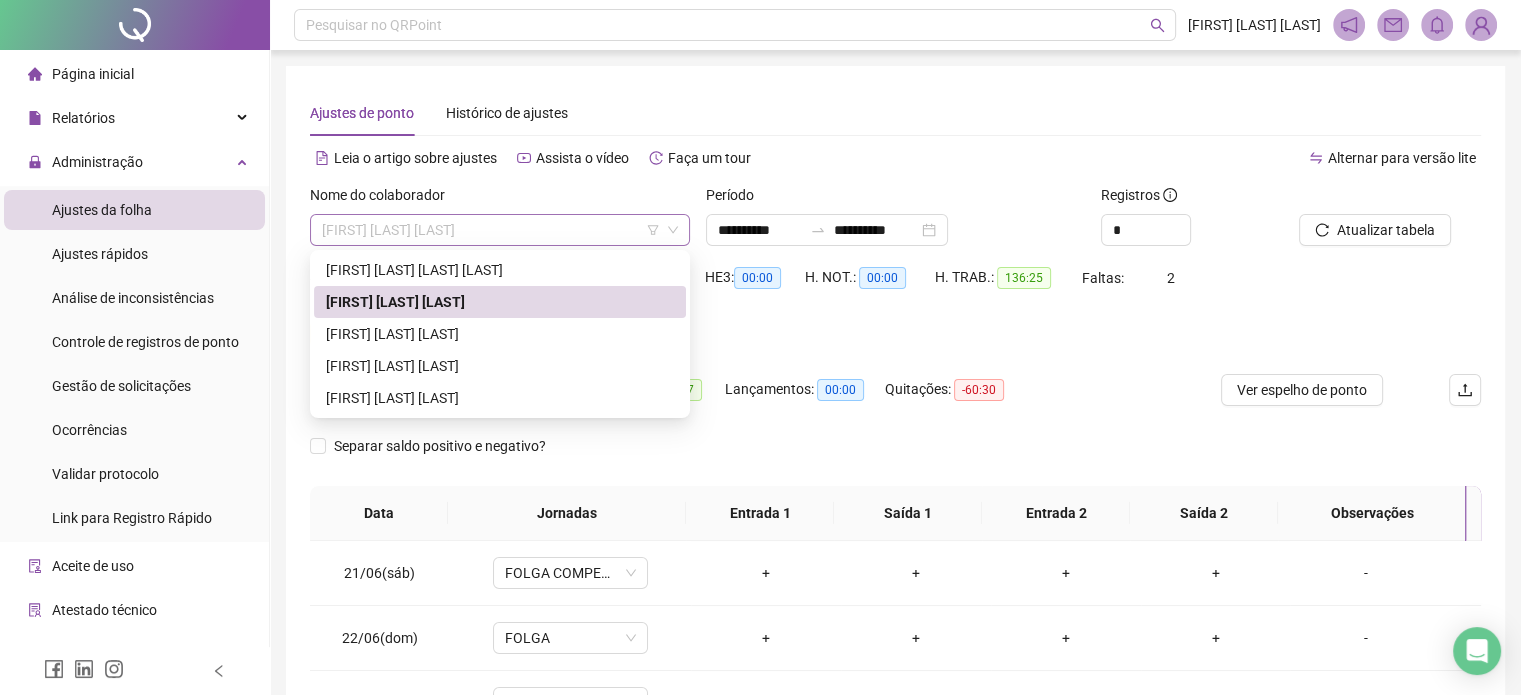 click on "[FIRST] [LAST] [LAST]" at bounding box center (500, 230) 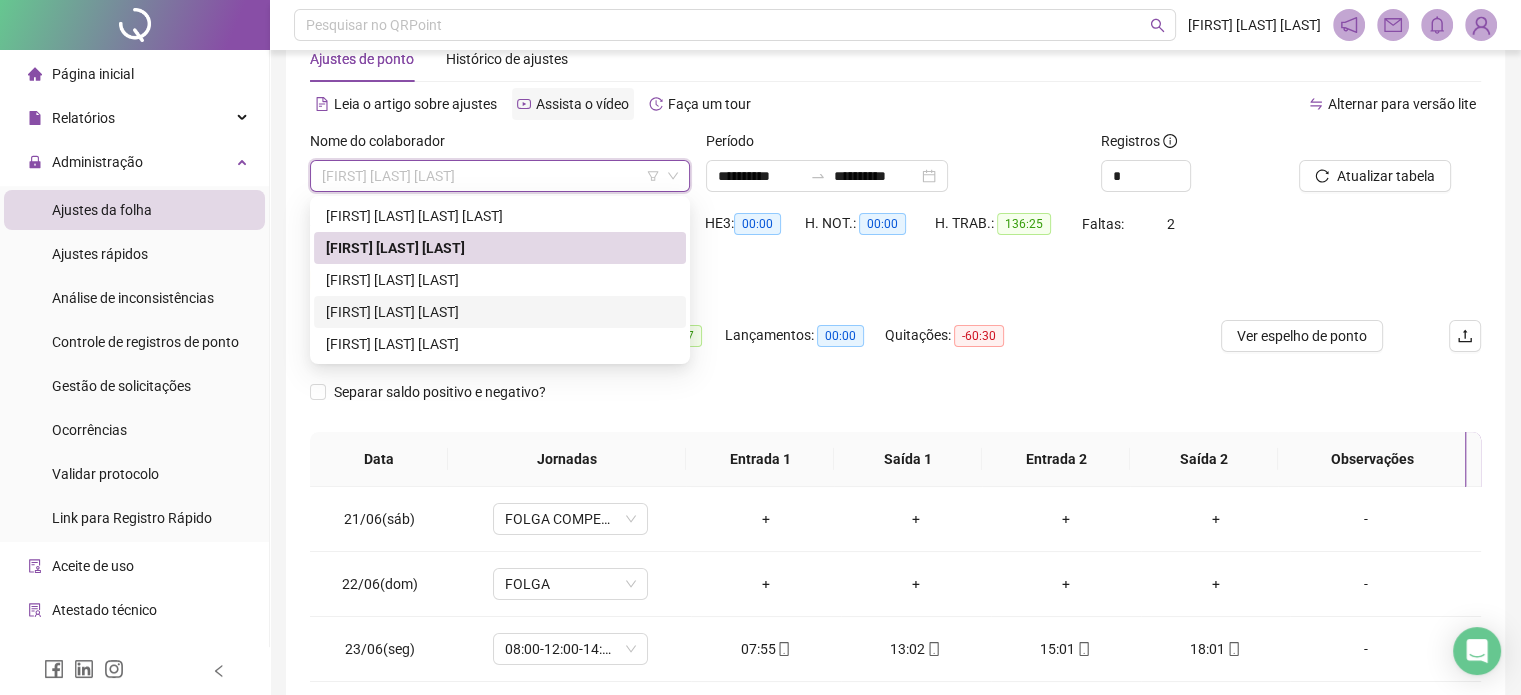 scroll, scrollTop: 0, scrollLeft: 0, axis: both 